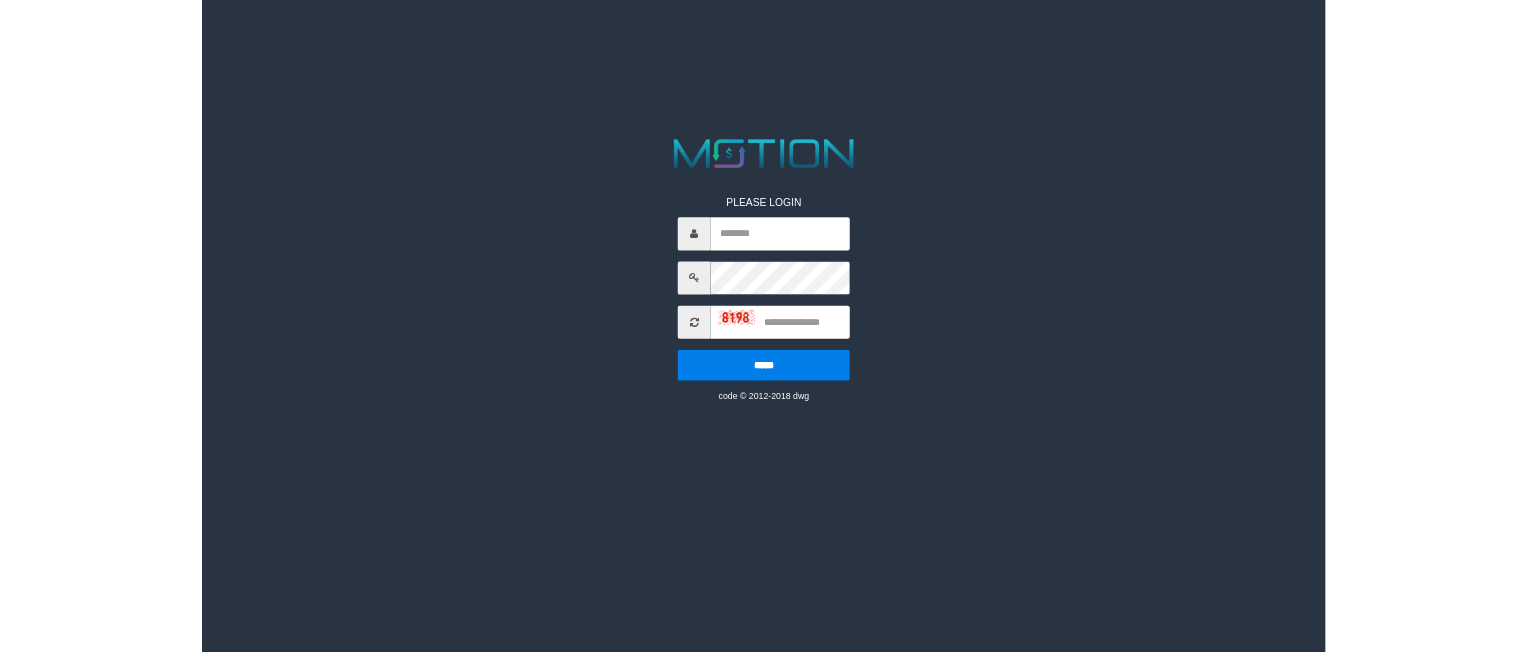 scroll, scrollTop: 0, scrollLeft: 0, axis: both 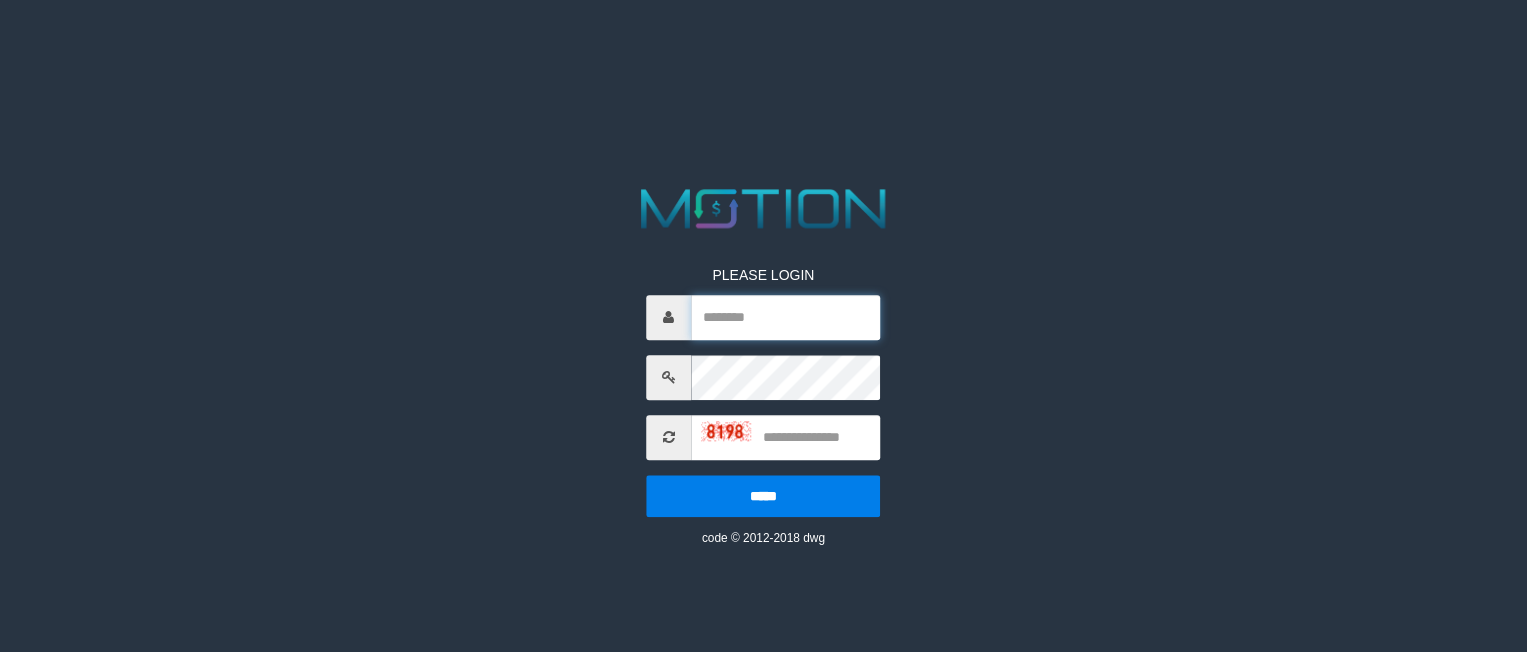 type on "*********" 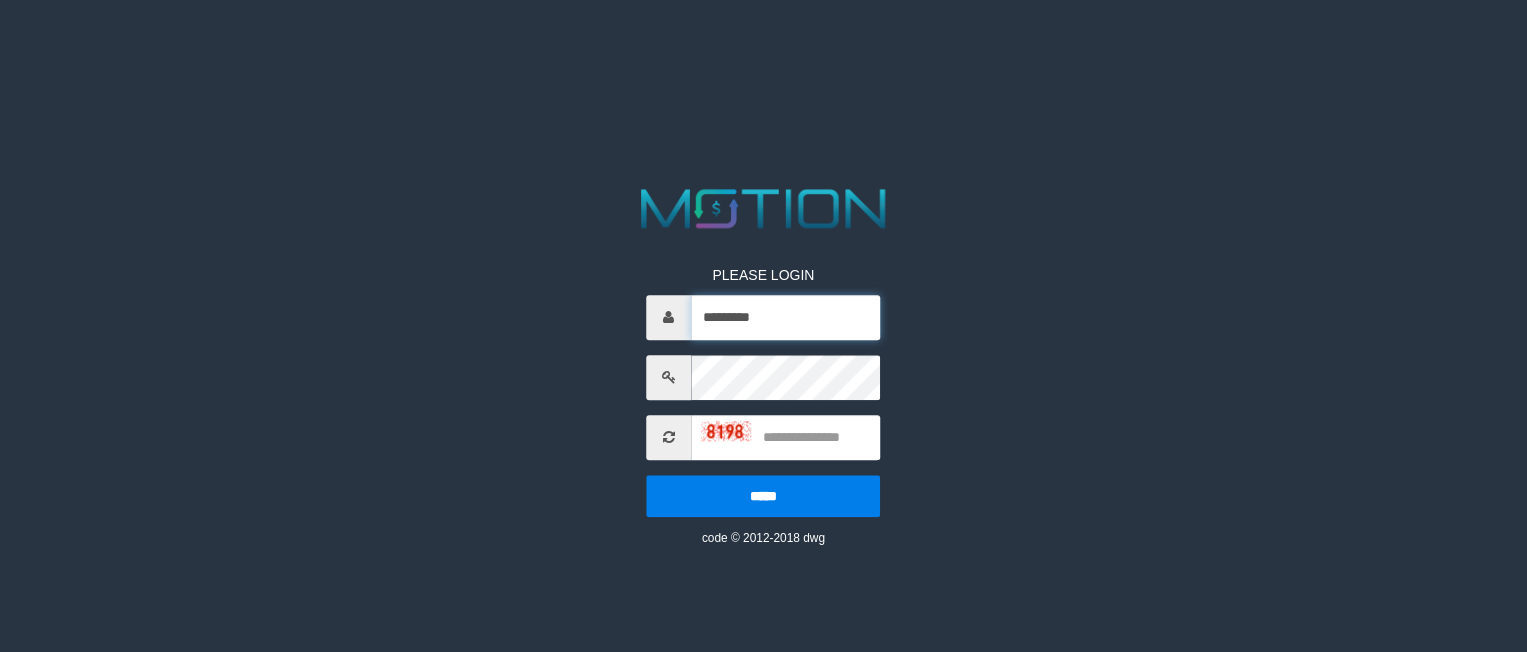 click on "*********" at bounding box center (785, 317) 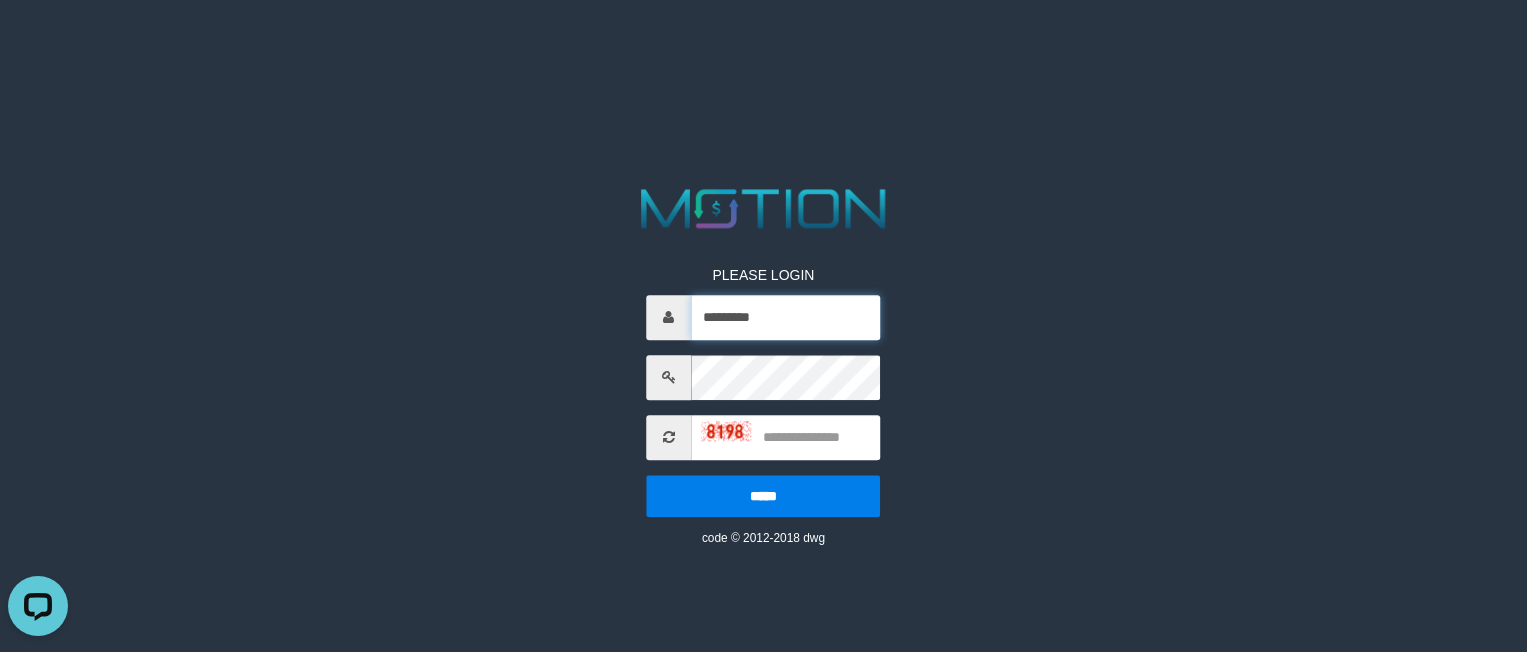 scroll, scrollTop: 0, scrollLeft: 0, axis: both 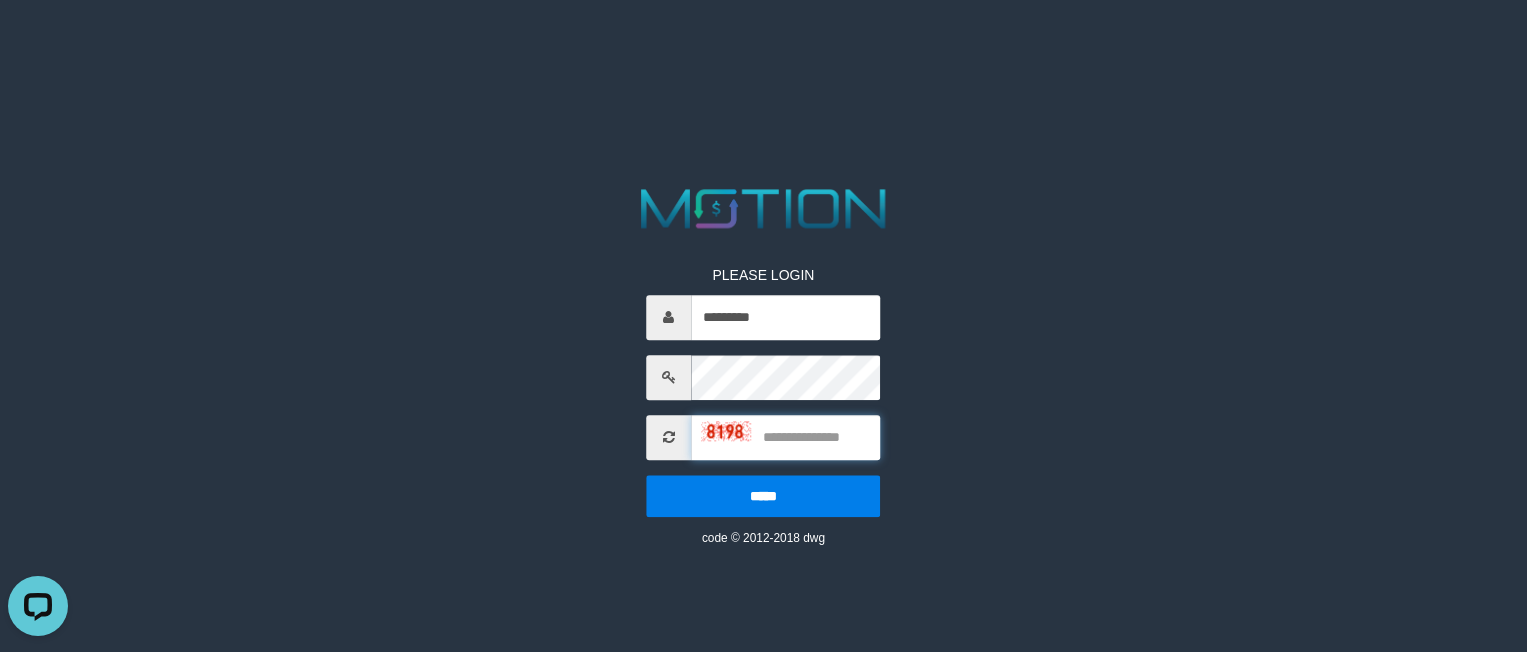 click at bounding box center [785, 437] 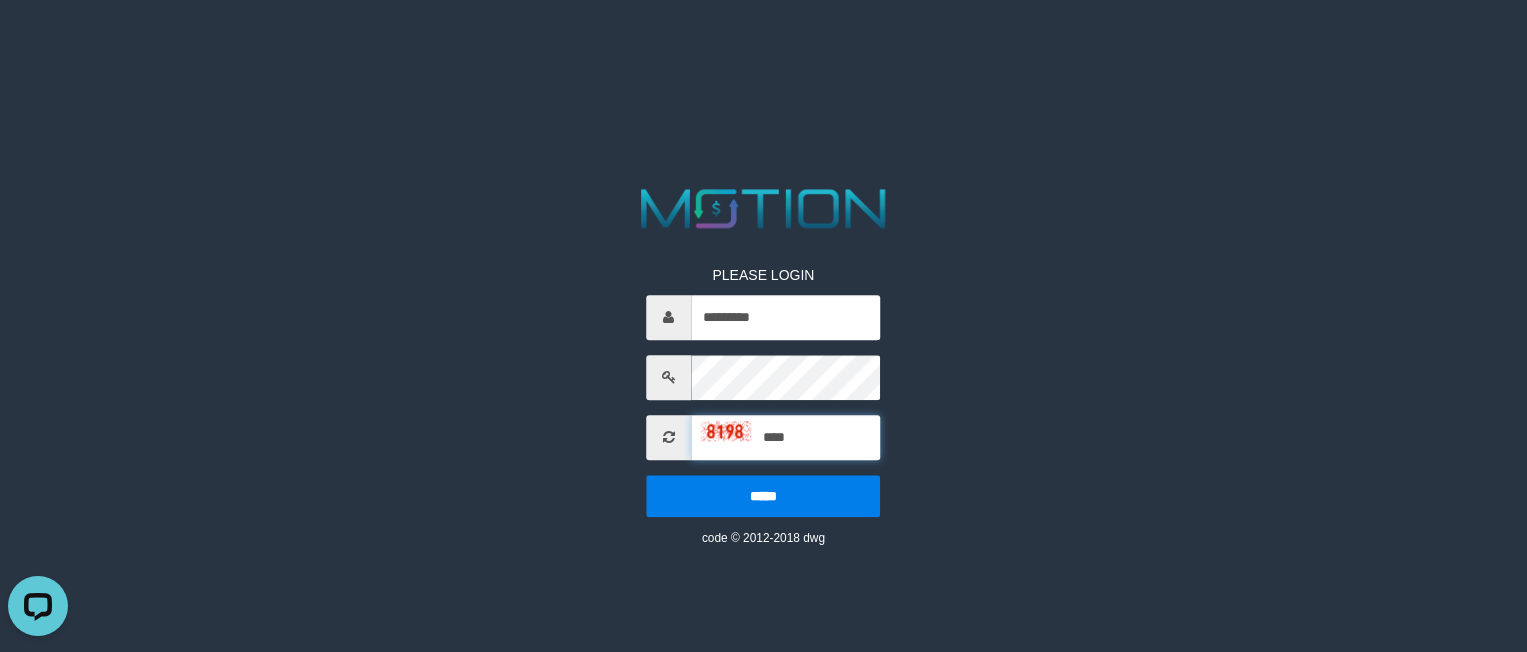 type on "****" 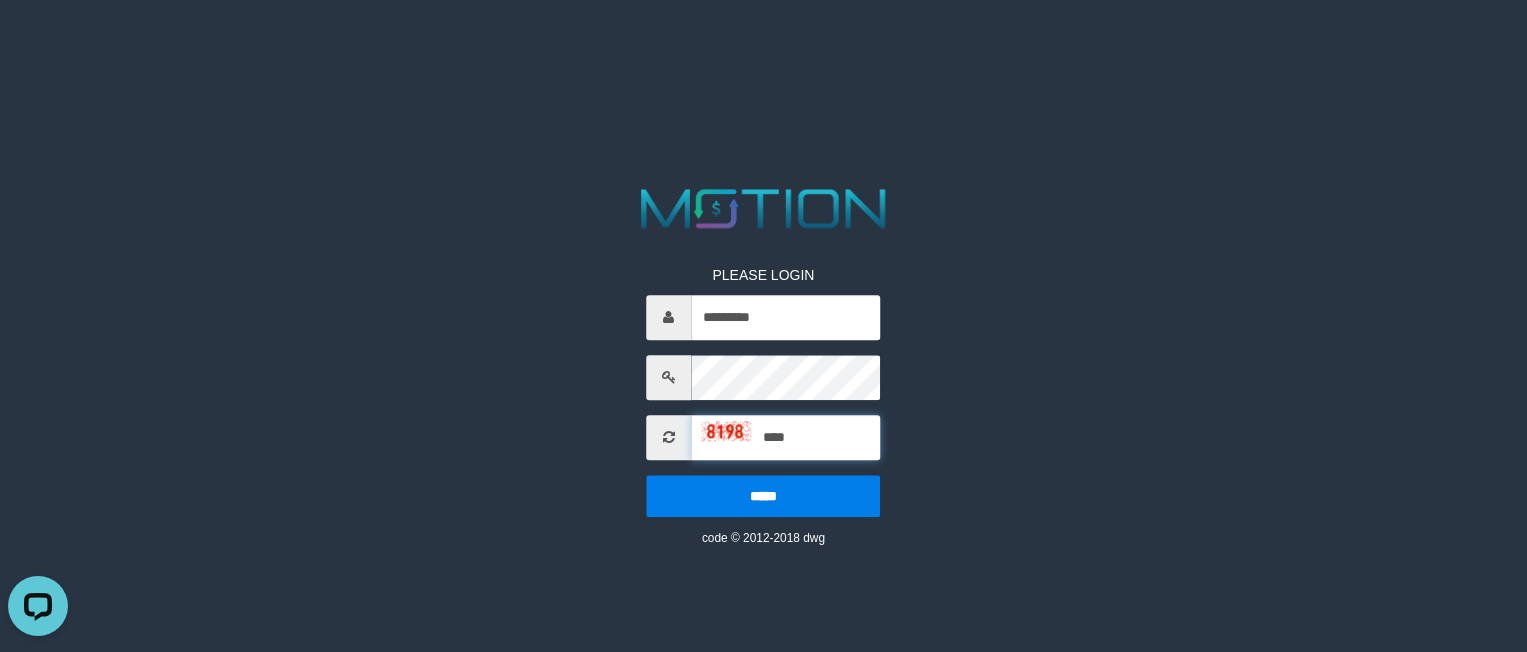 click on "*****" at bounding box center [763, 496] 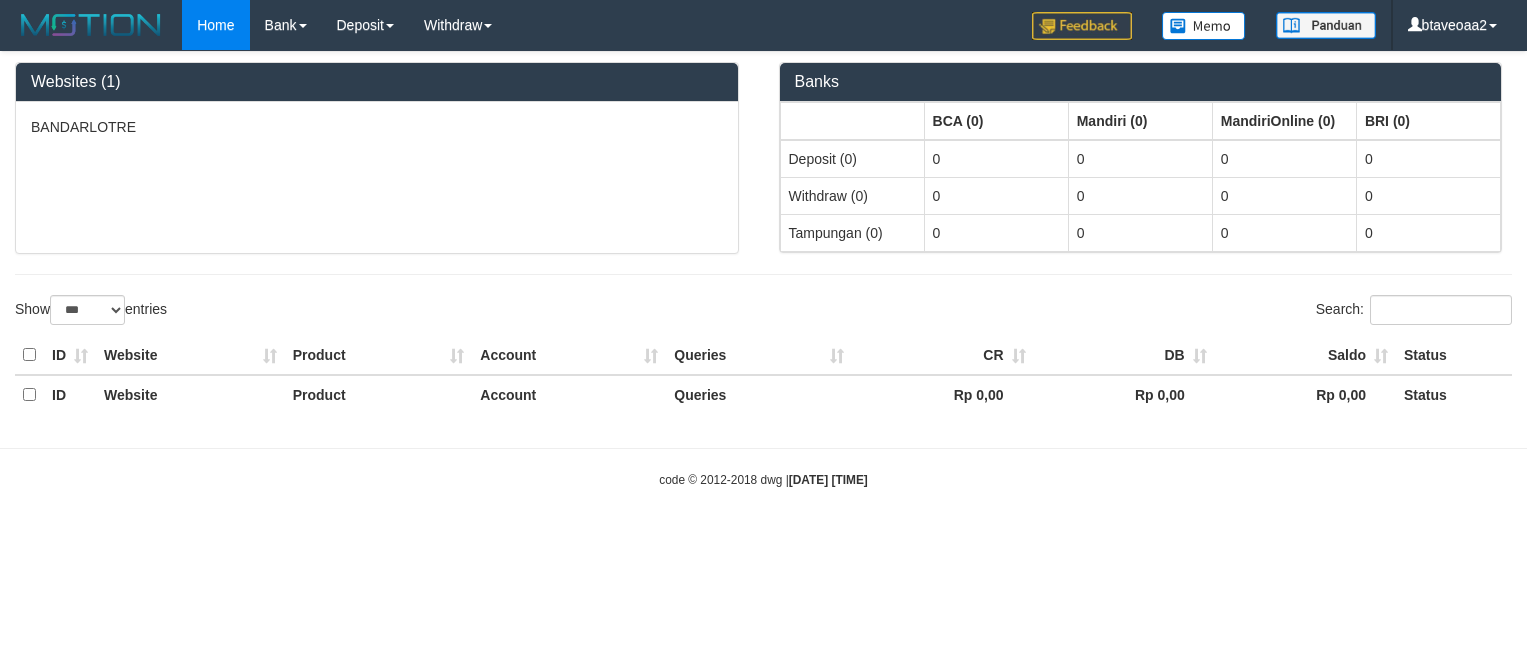 select on "***" 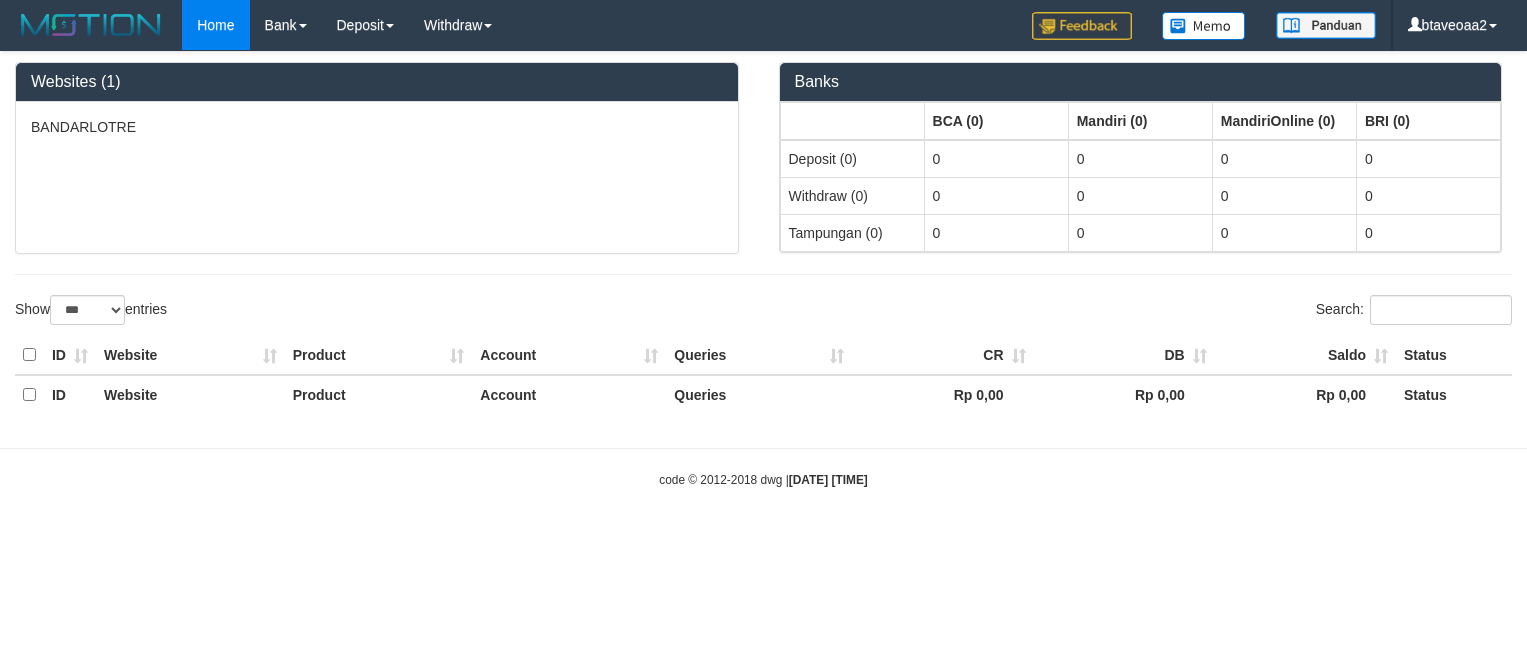 scroll, scrollTop: 0, scrollLeft: 0, axis: both 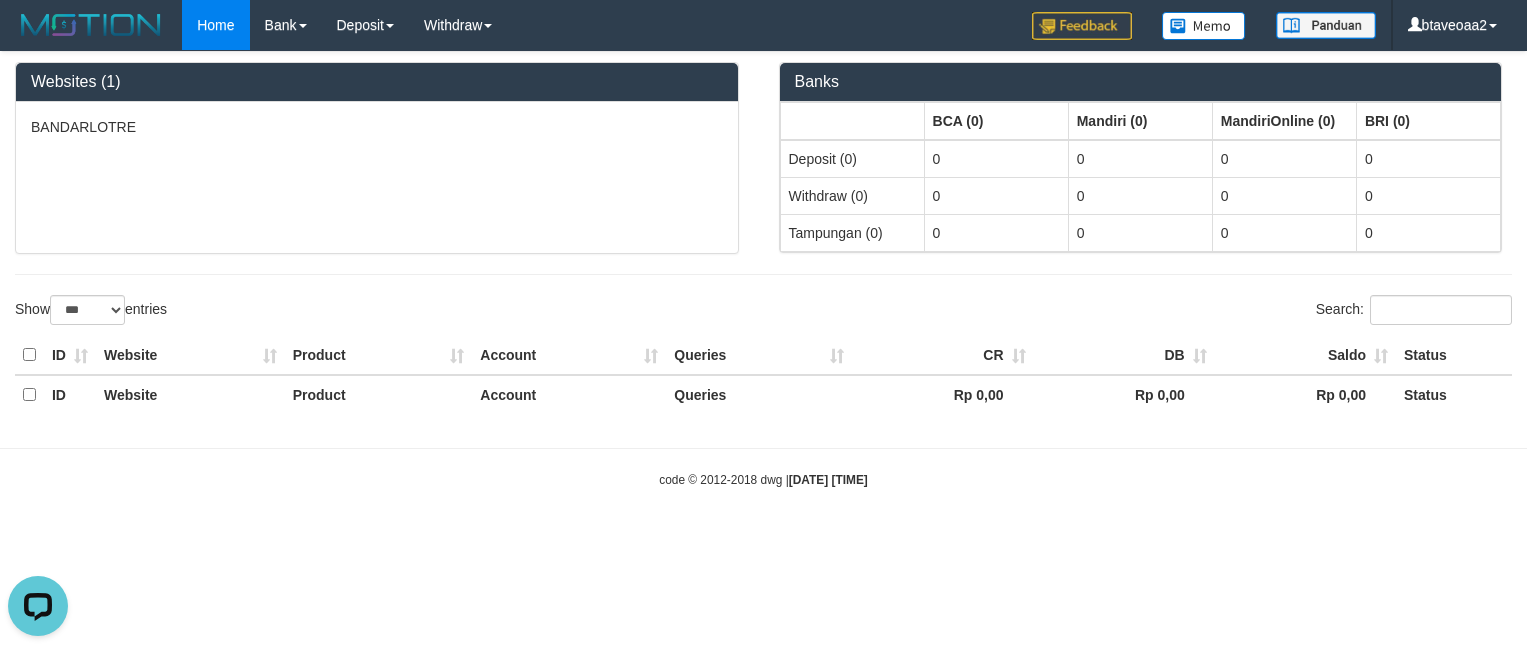 drag, startPoint x: 1251, startPoint y: 504, endPoint x: 1180, endPoint y: 412, distance: 116.21101 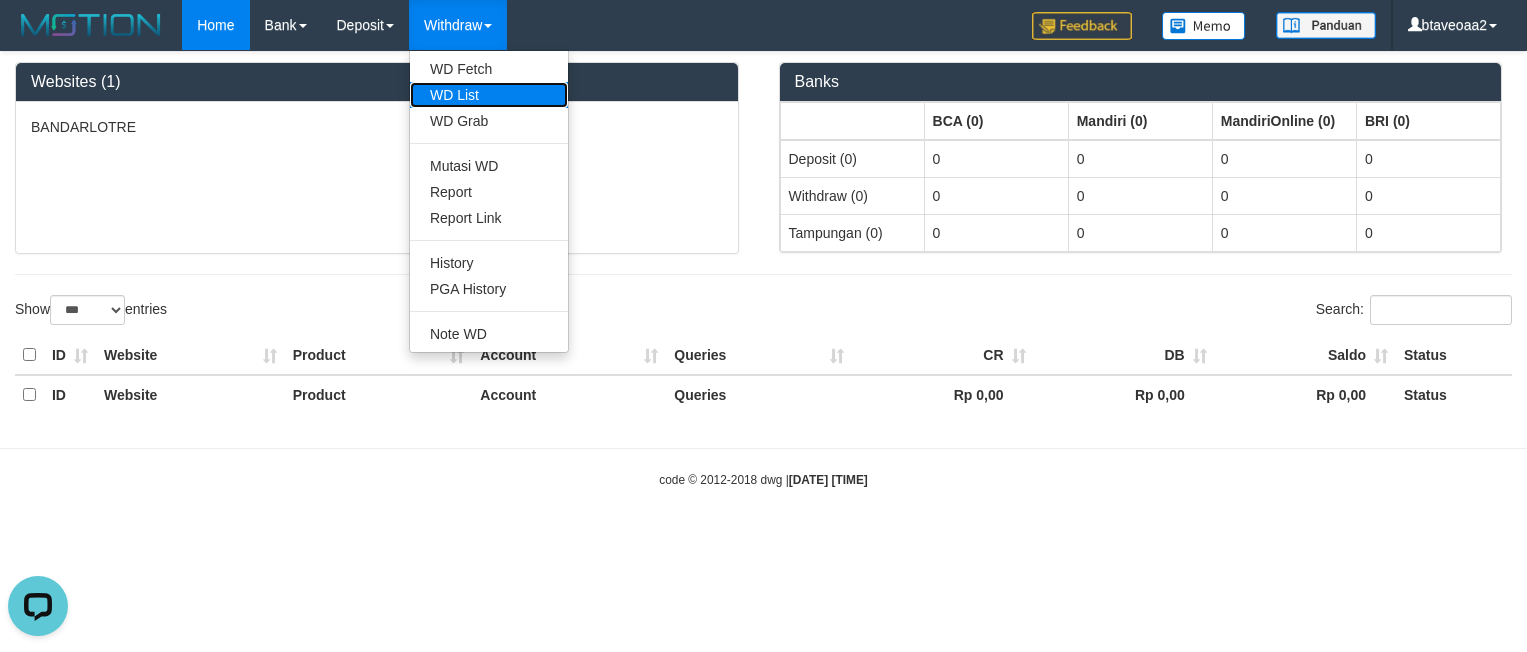 click on "WD List" at bounding box center (489, 95) 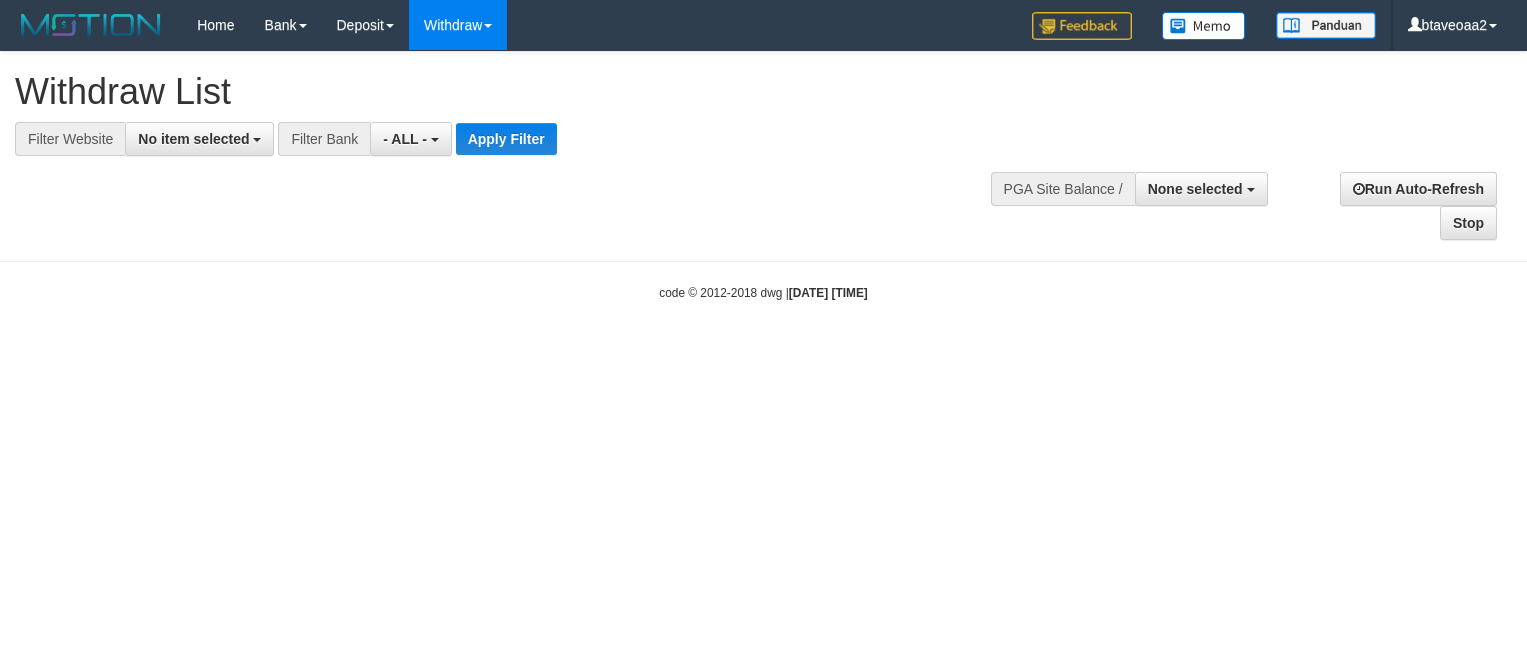 select 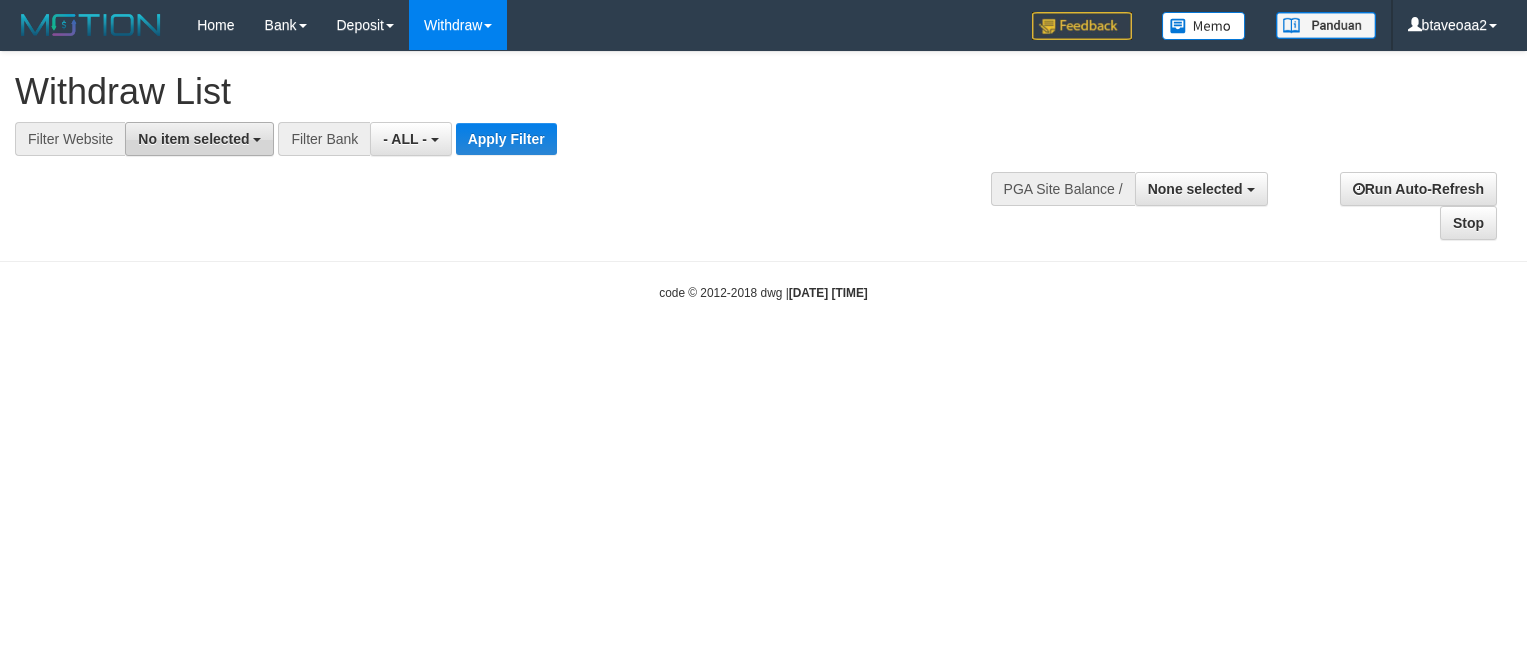 click on "No item selected" at bounding box center (199, 139) 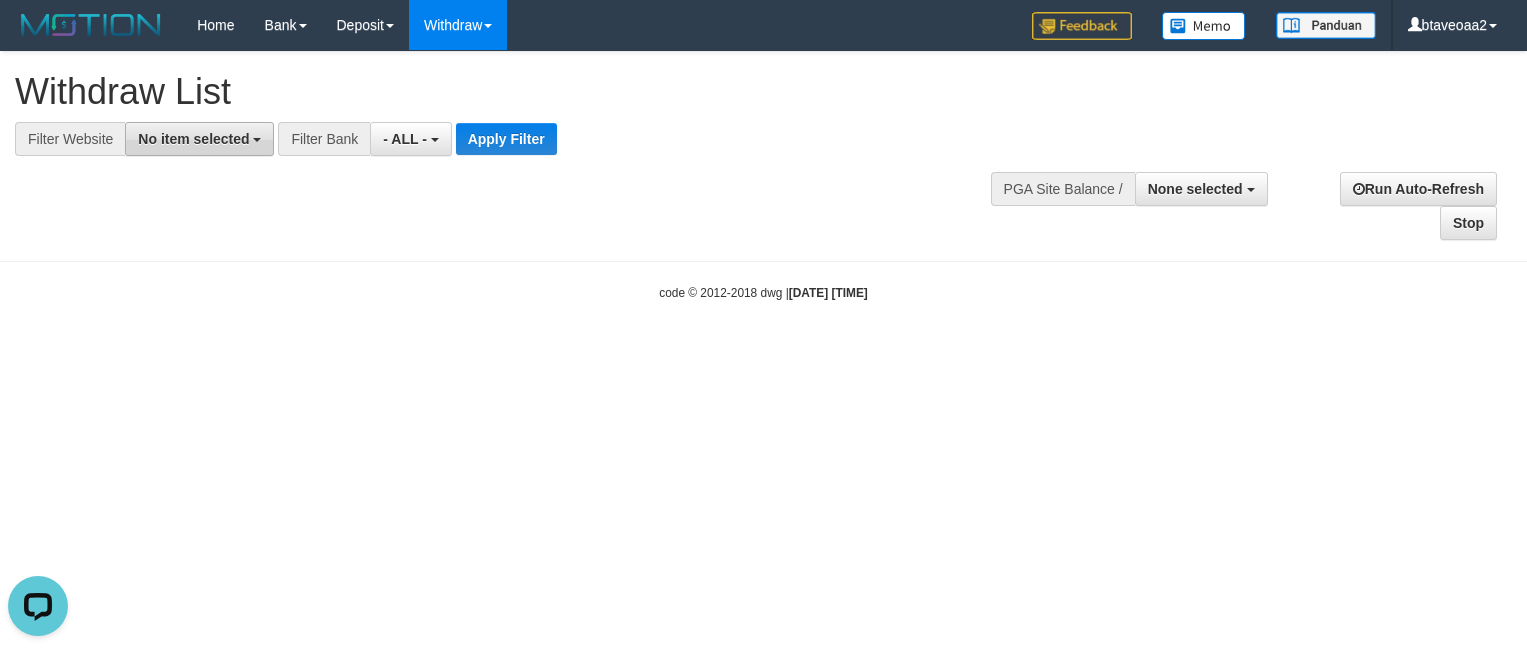 scroll, scrollTop: 0, scrollLeft: 0, axis: both 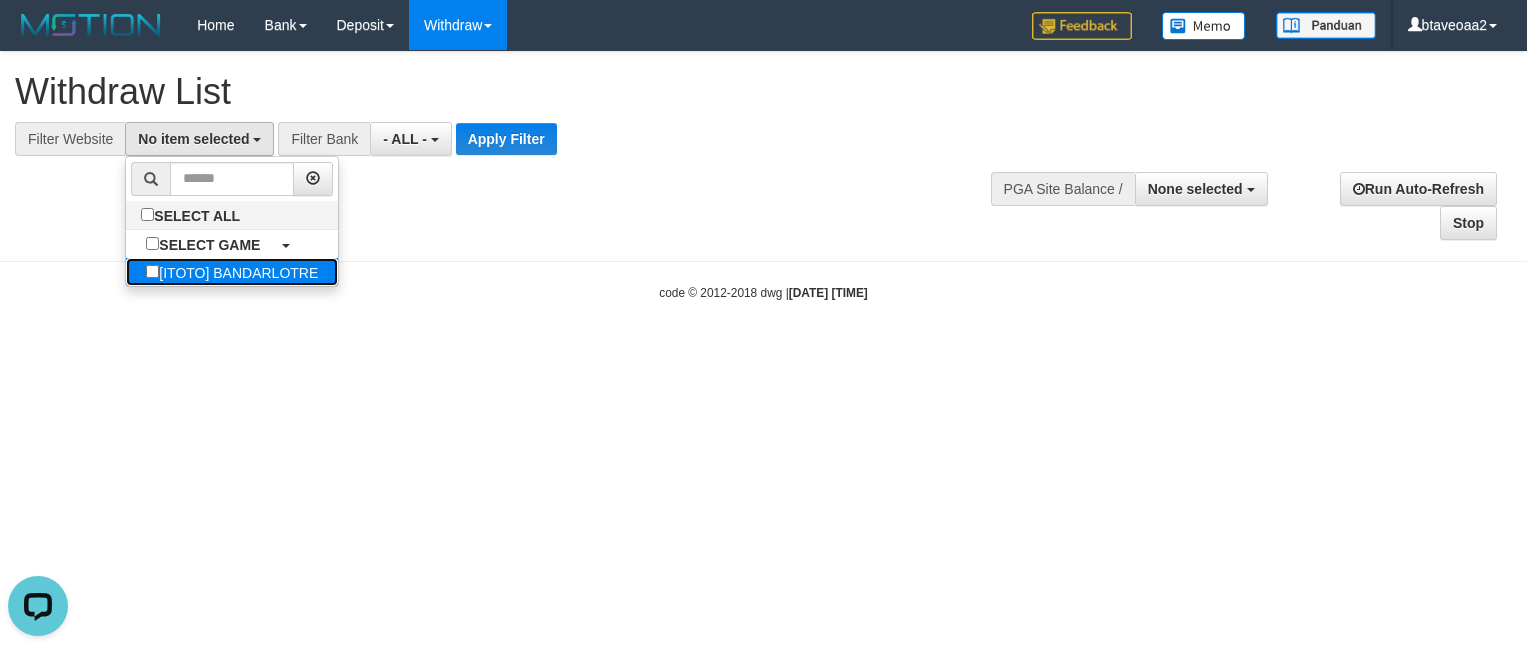 click on "[ITOTO] BANDARLOTRE" at bounding box center (232, 272) 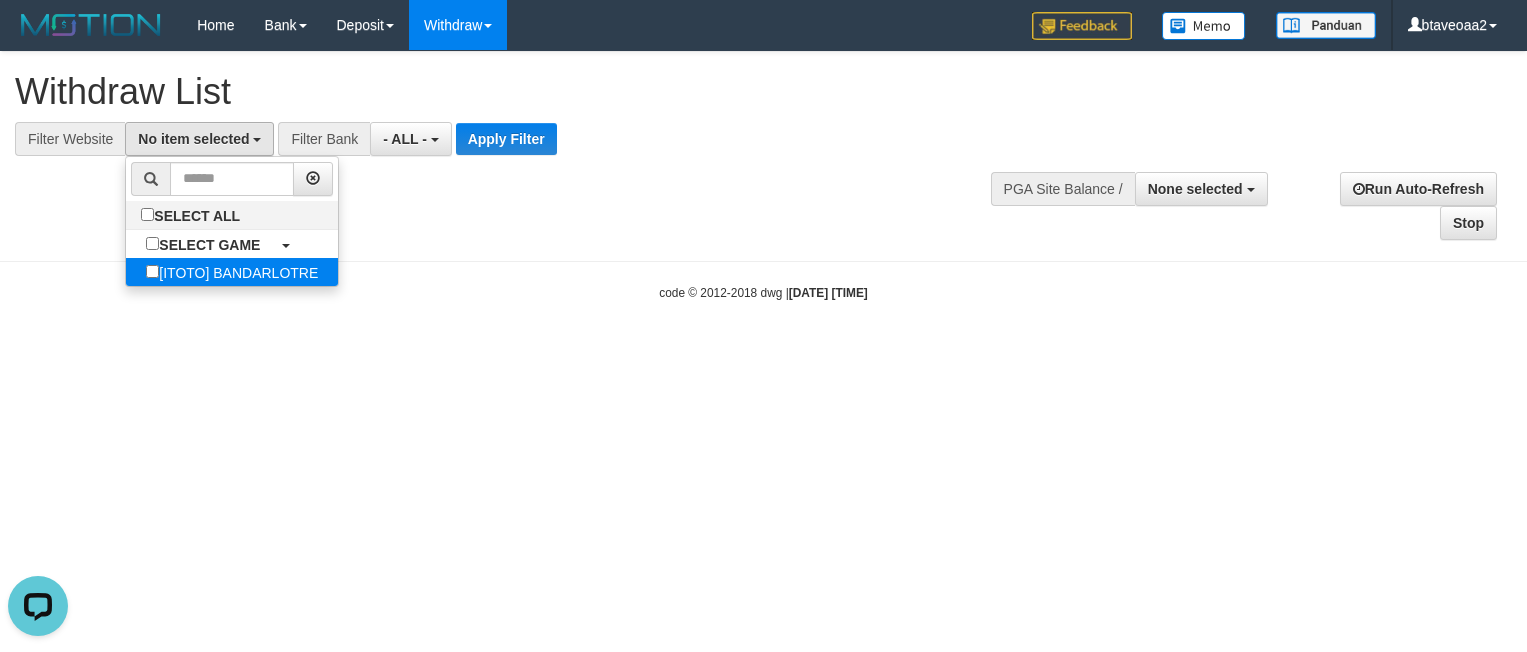 select on "****" 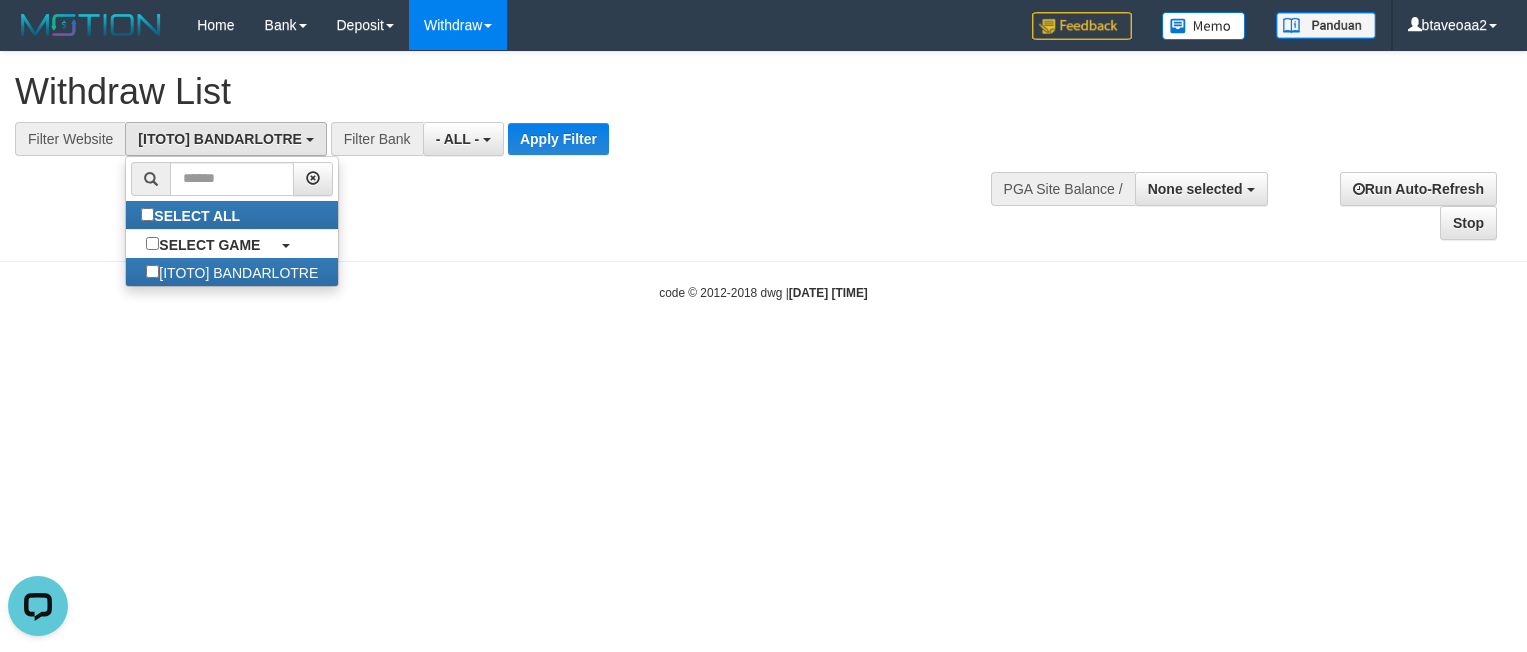 scroll, scrollTop: 18, scrollLeft: 0, axis: vertical 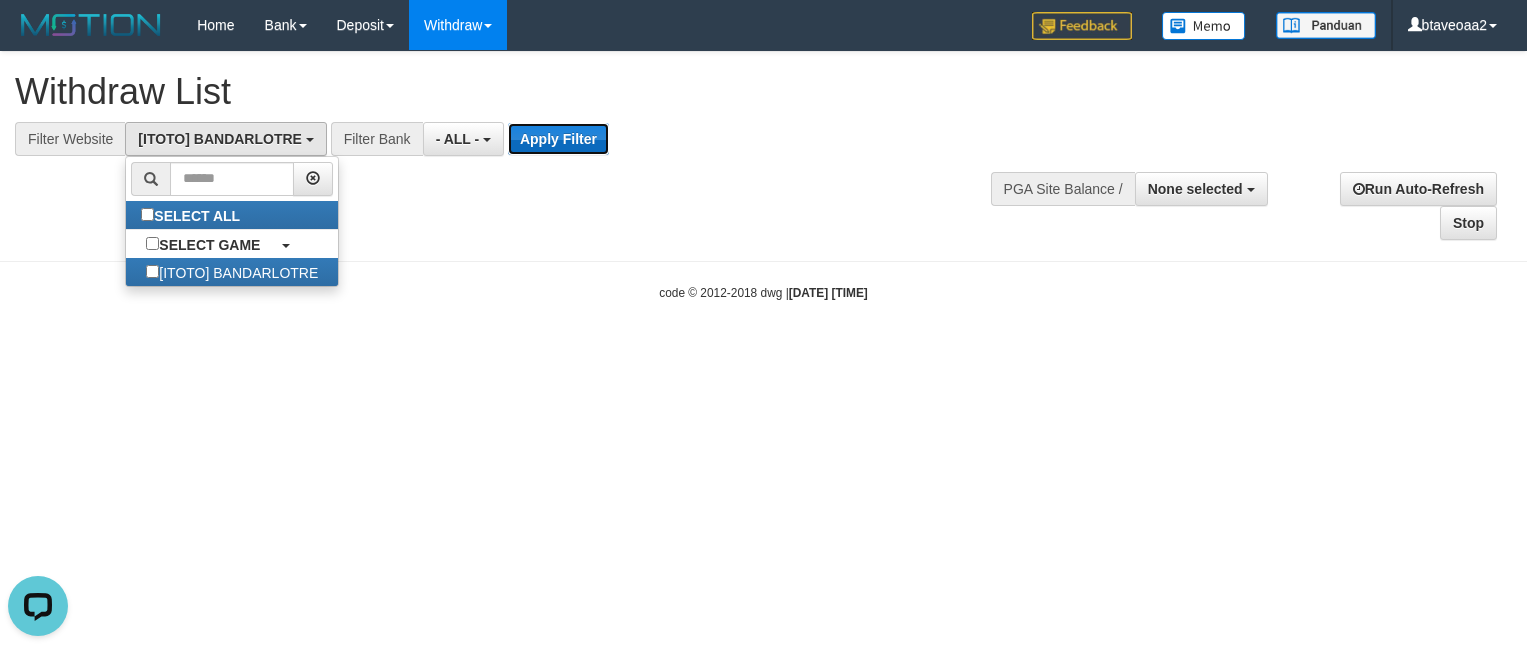 click on "Apply Filter" at bounding box center [558, 139] 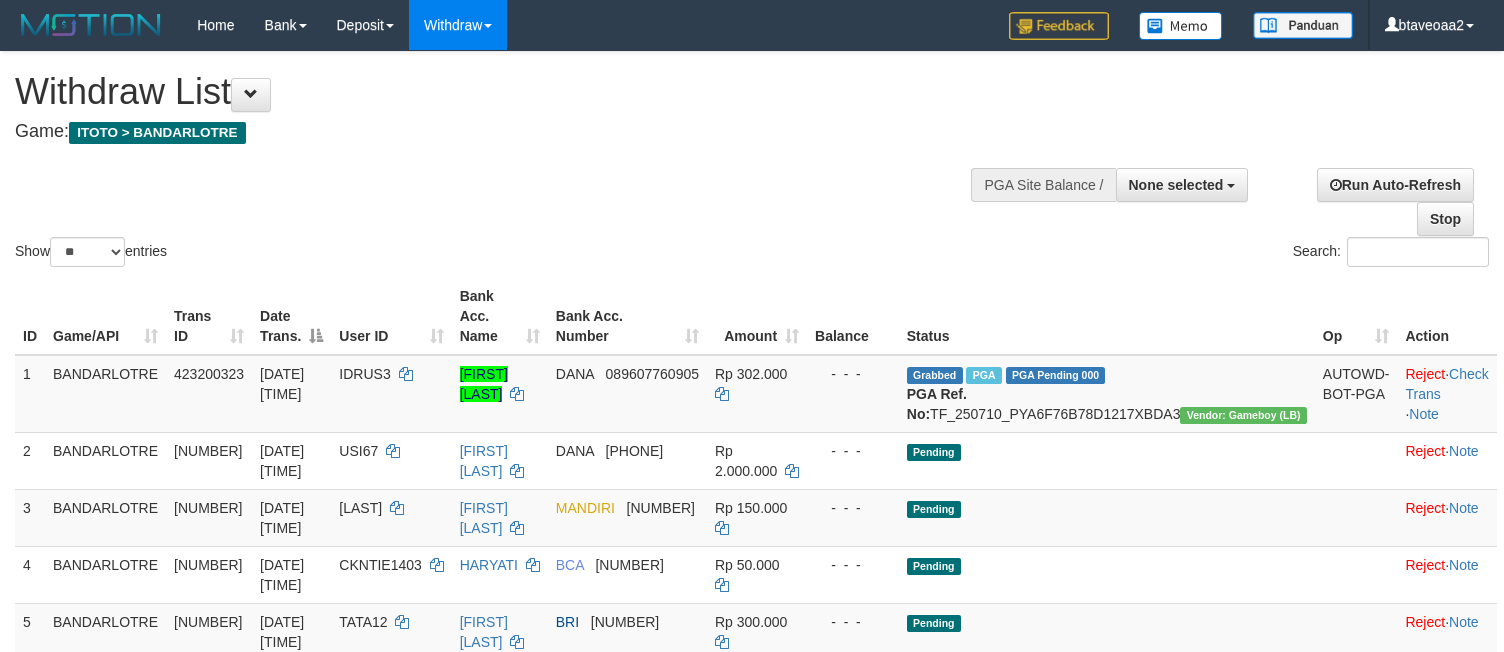 select 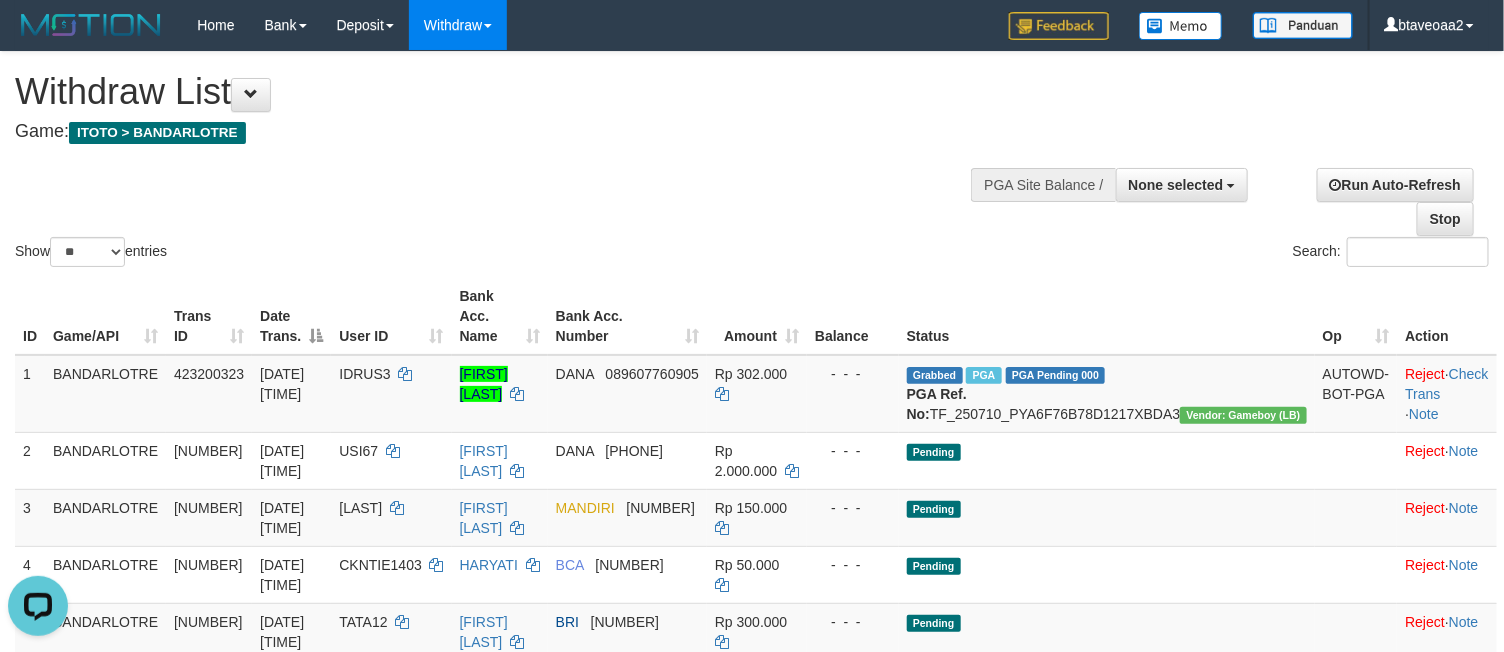 scroll, scrollTop: 0, scrollLeft: 0, axis: both 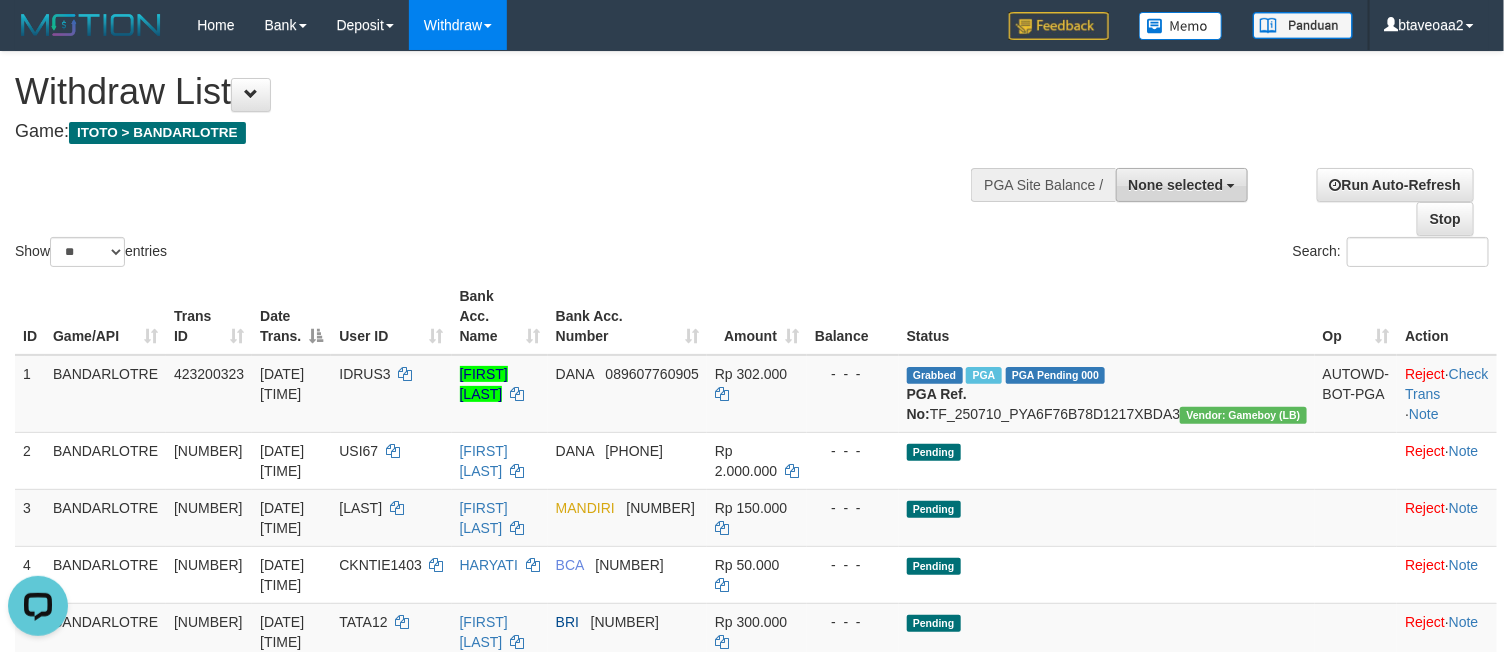 click on "None selected" at bounding box center (1176, 185) 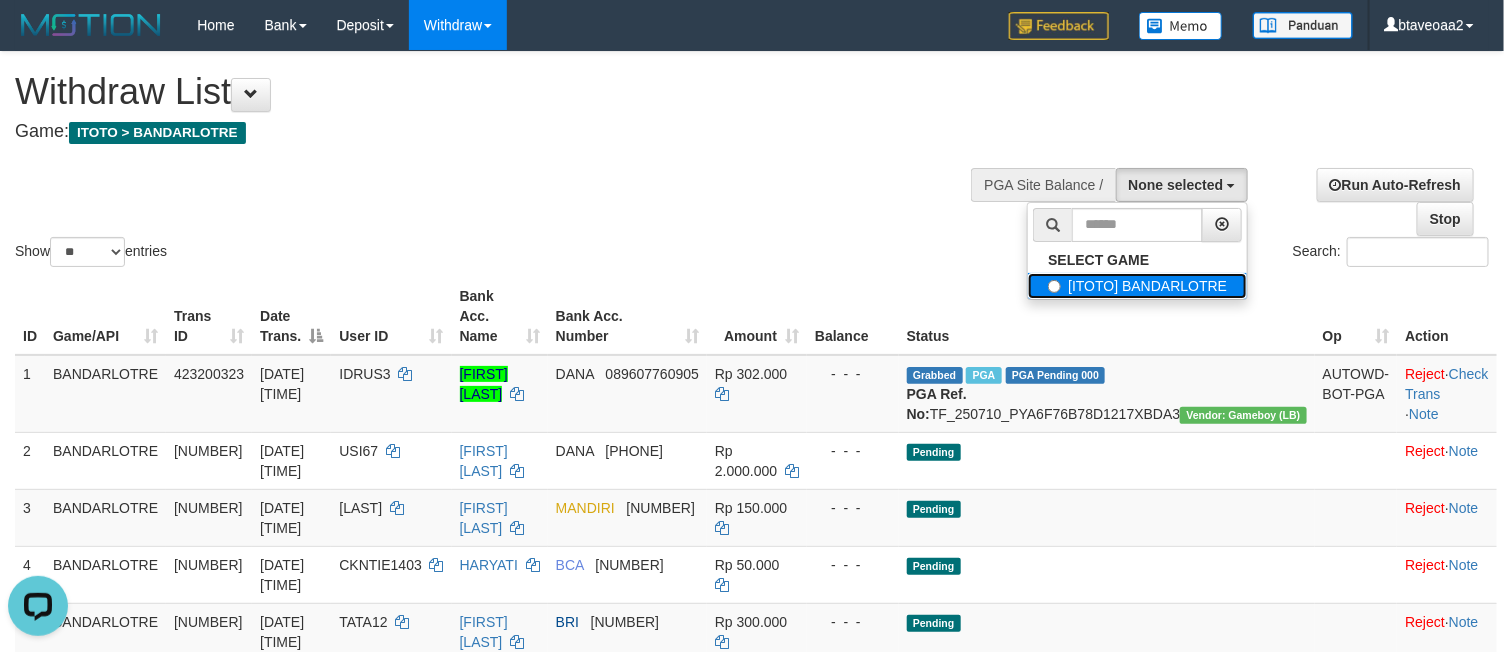 click on "[ITOTO] BANDARLOTRE" at bounding box center [1137, 286] 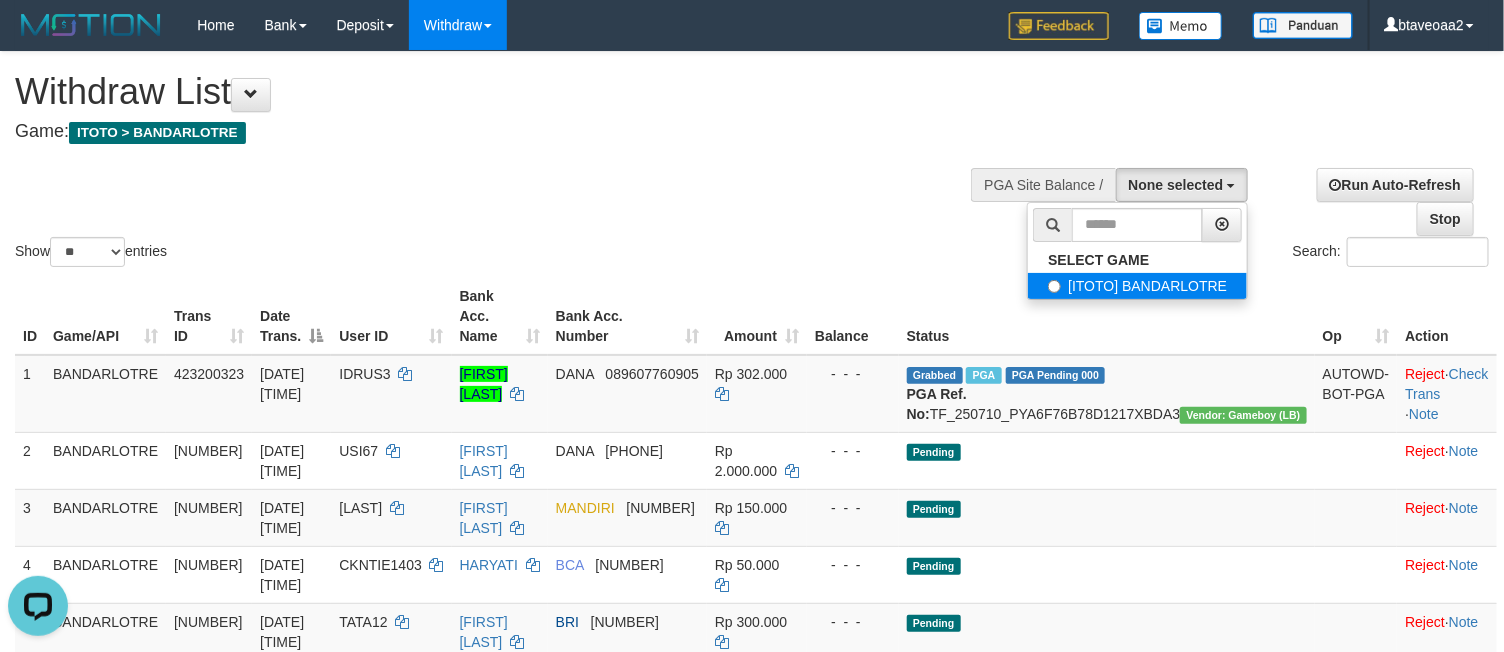 select on "****" 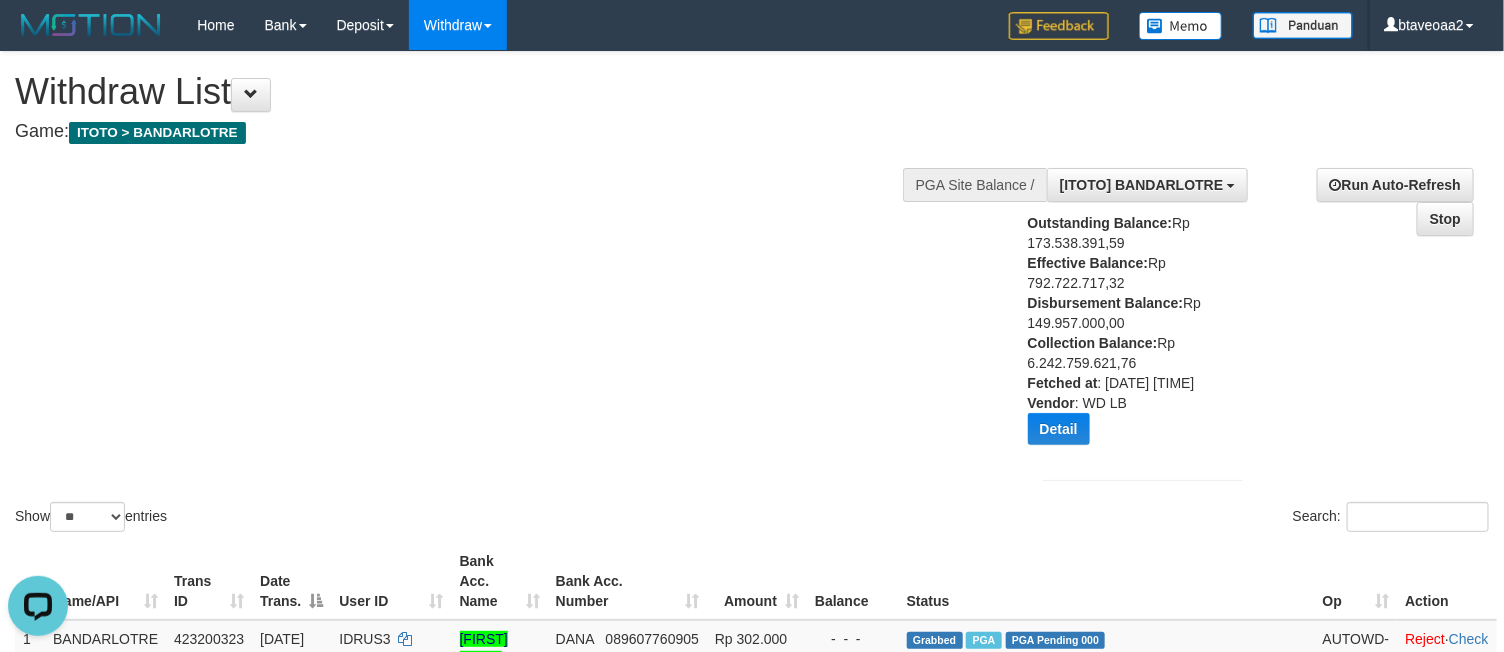 drag, startPoint x: 1255, startPoint y: 117, endPoint x: 1261, endPoint y: 135, distance: 18.973665 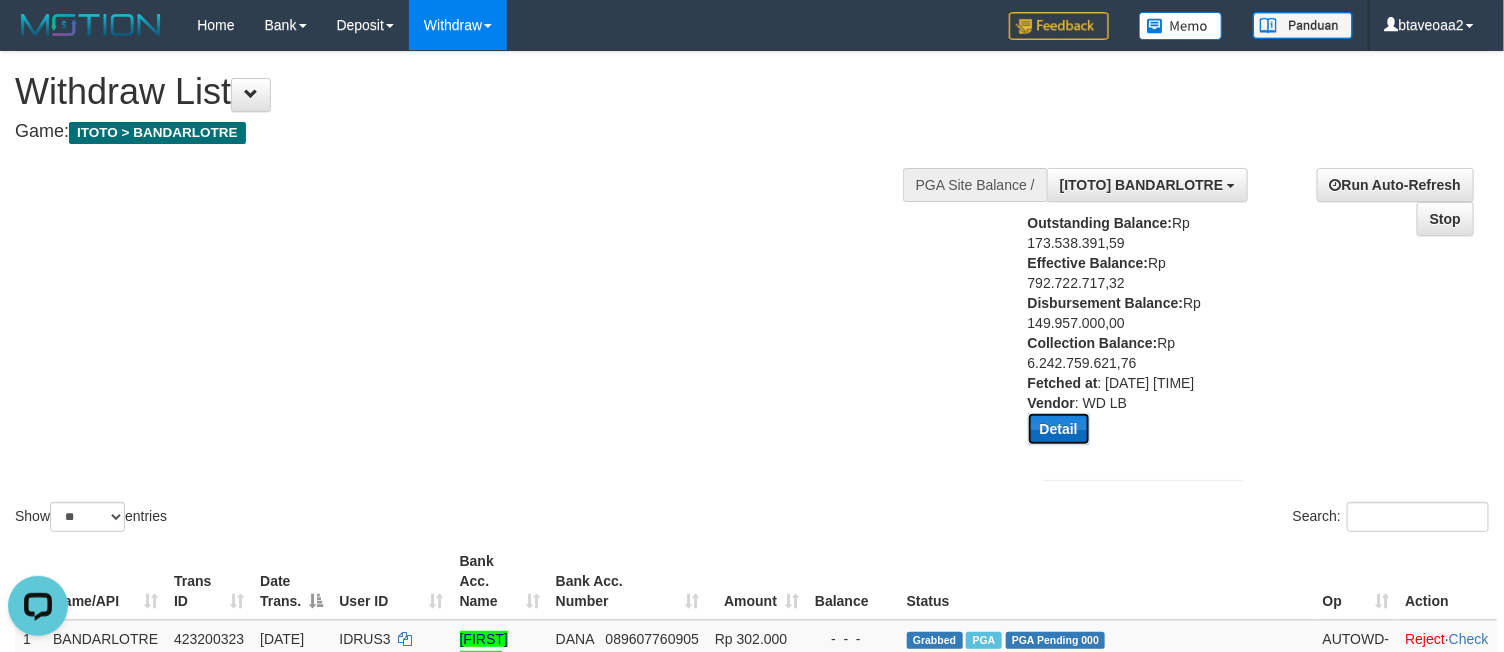 click on "Detail" at bounding box center [1059, 429] 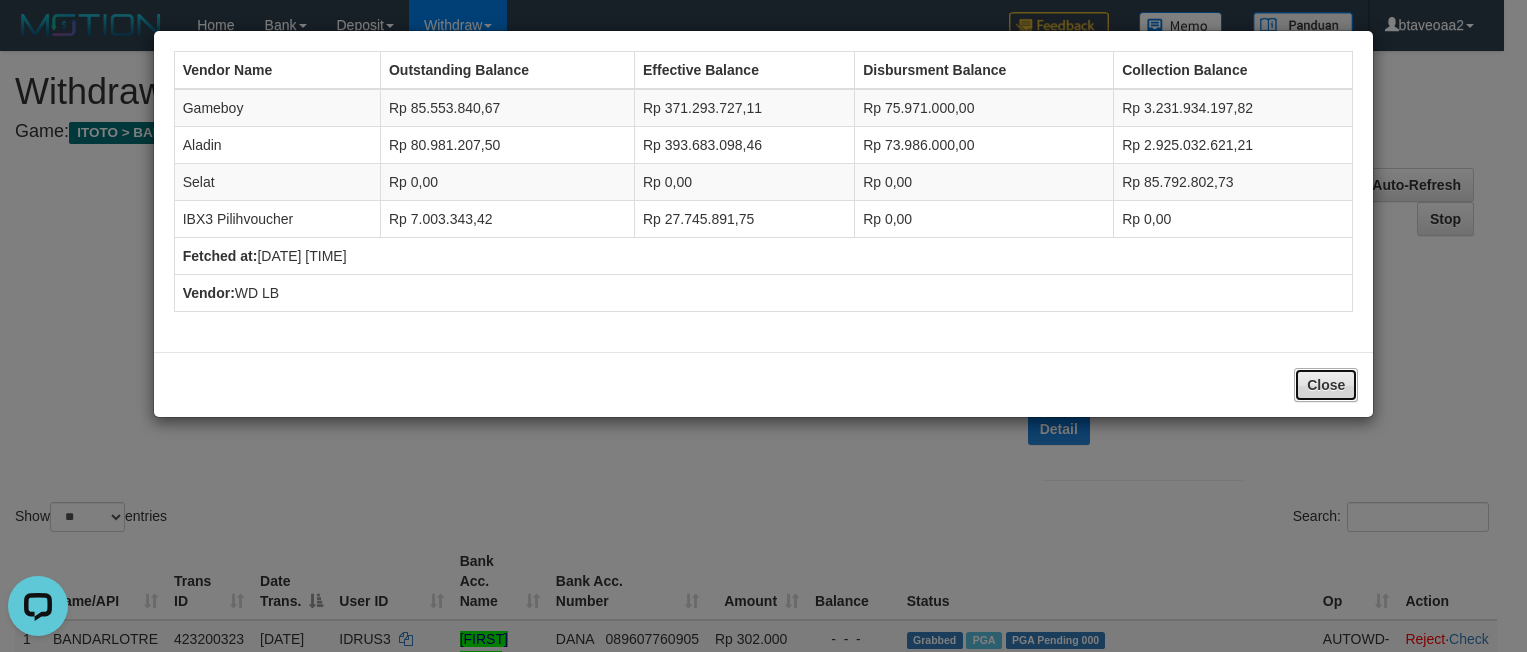 click on "Close" at bounding box center [1326, 385] 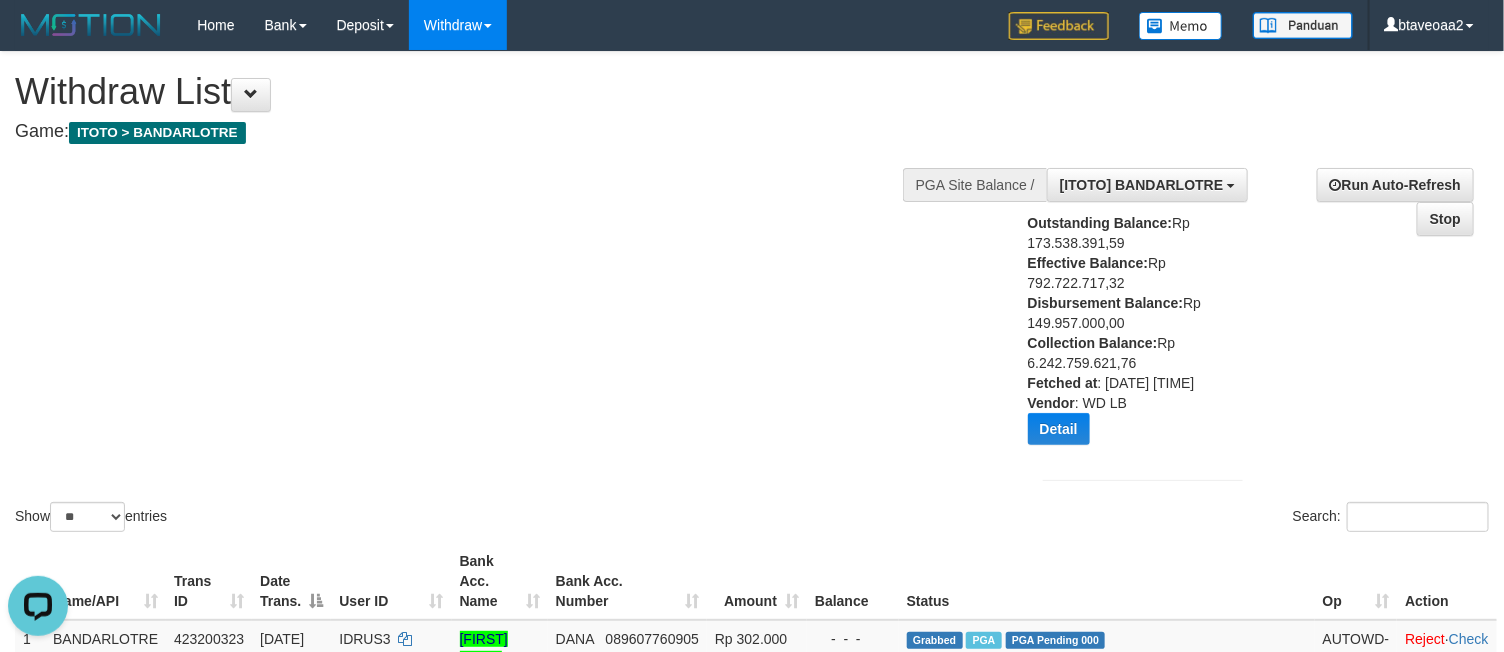 drag, startPoint x: 1332, startPoint y: 312, endPoint x: 1327, endPoint y: 321, distance: 10.29563 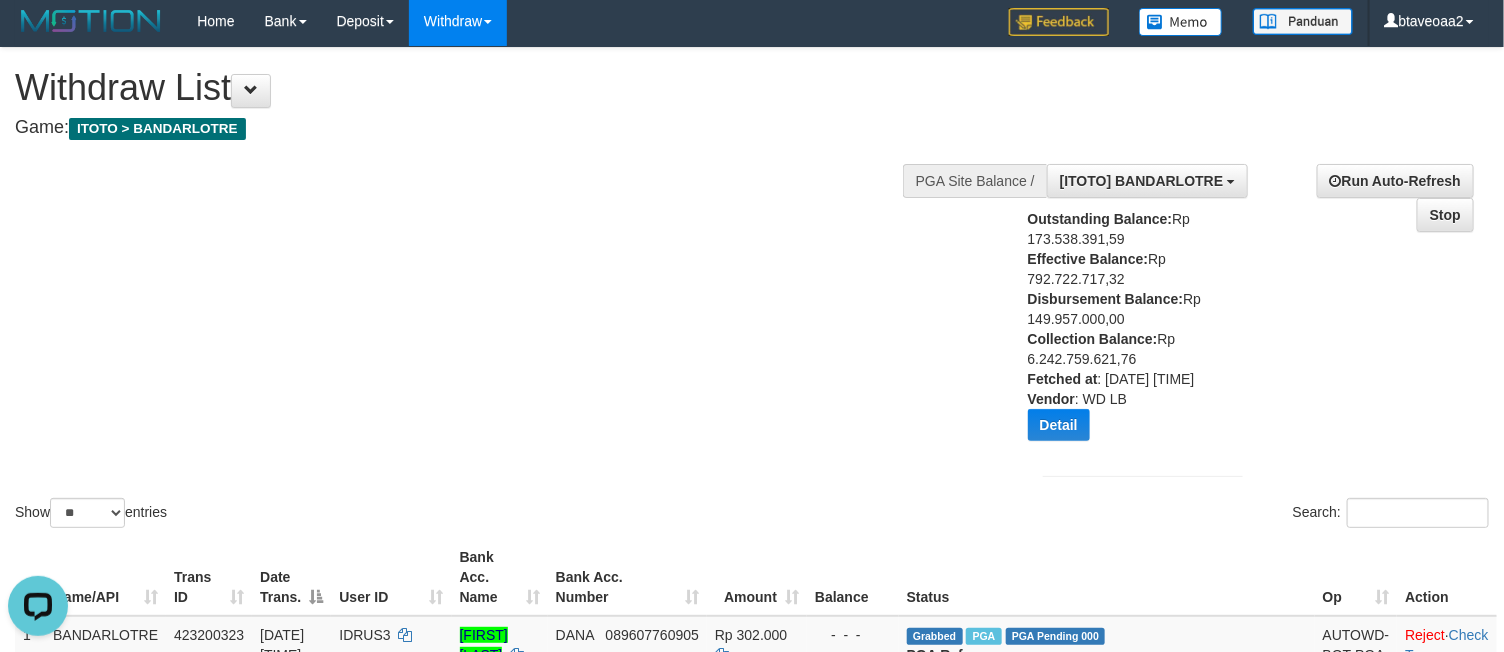 scroll, scrollTop: 0, scrollLeft: 0, axis: both 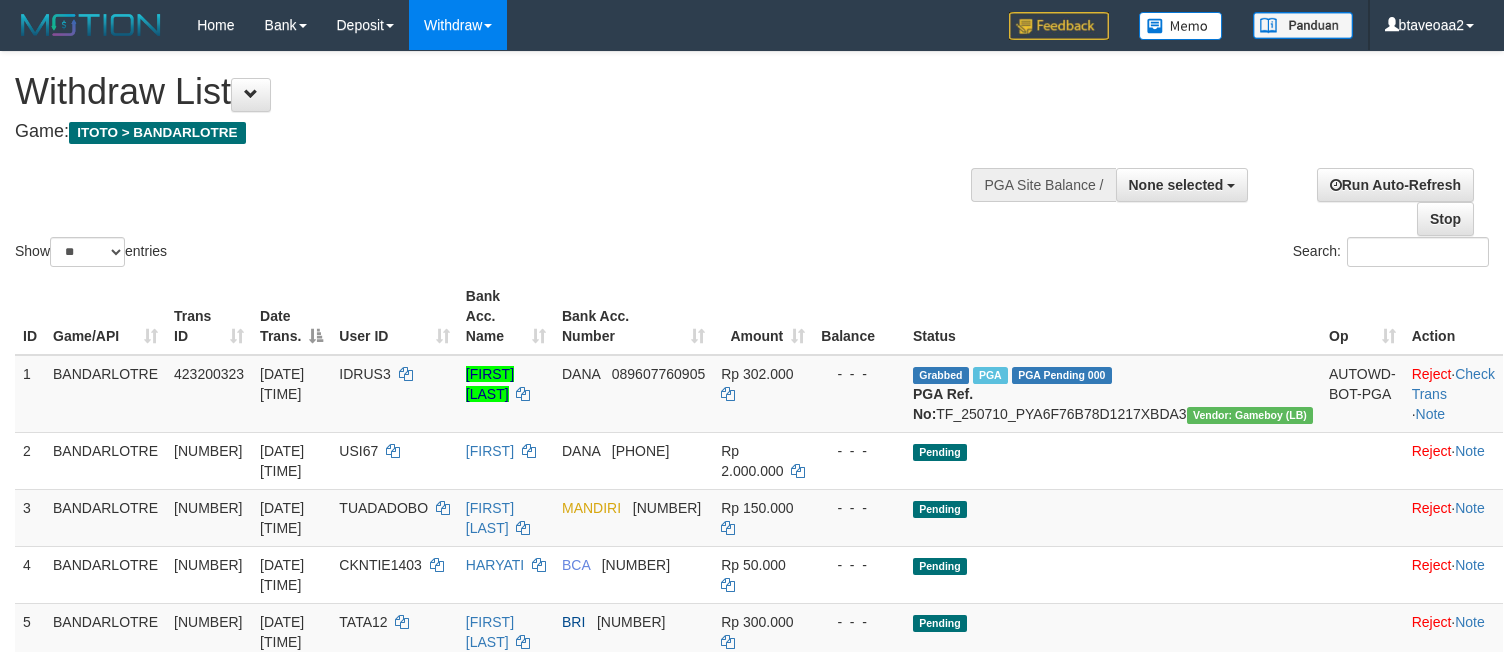 select 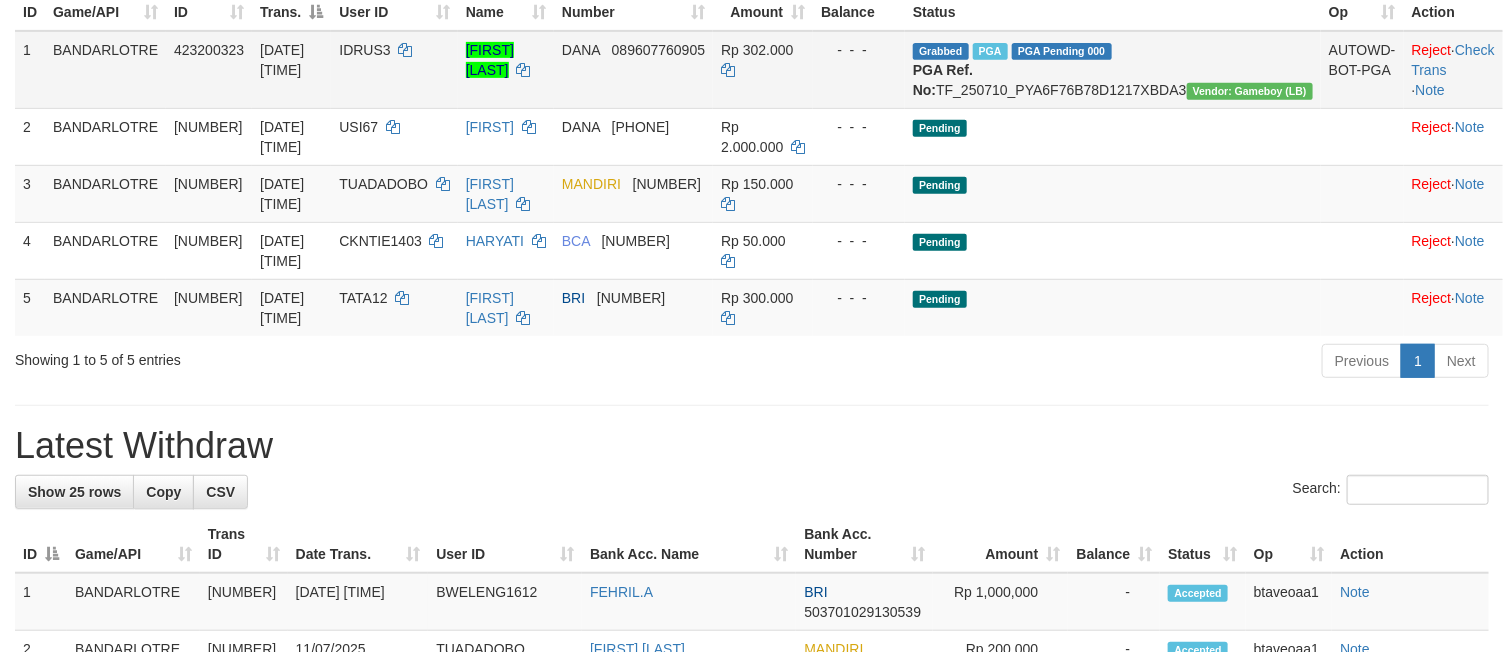 scroll, scrollTop: 150, scrollLeft: 0, axis: vertical 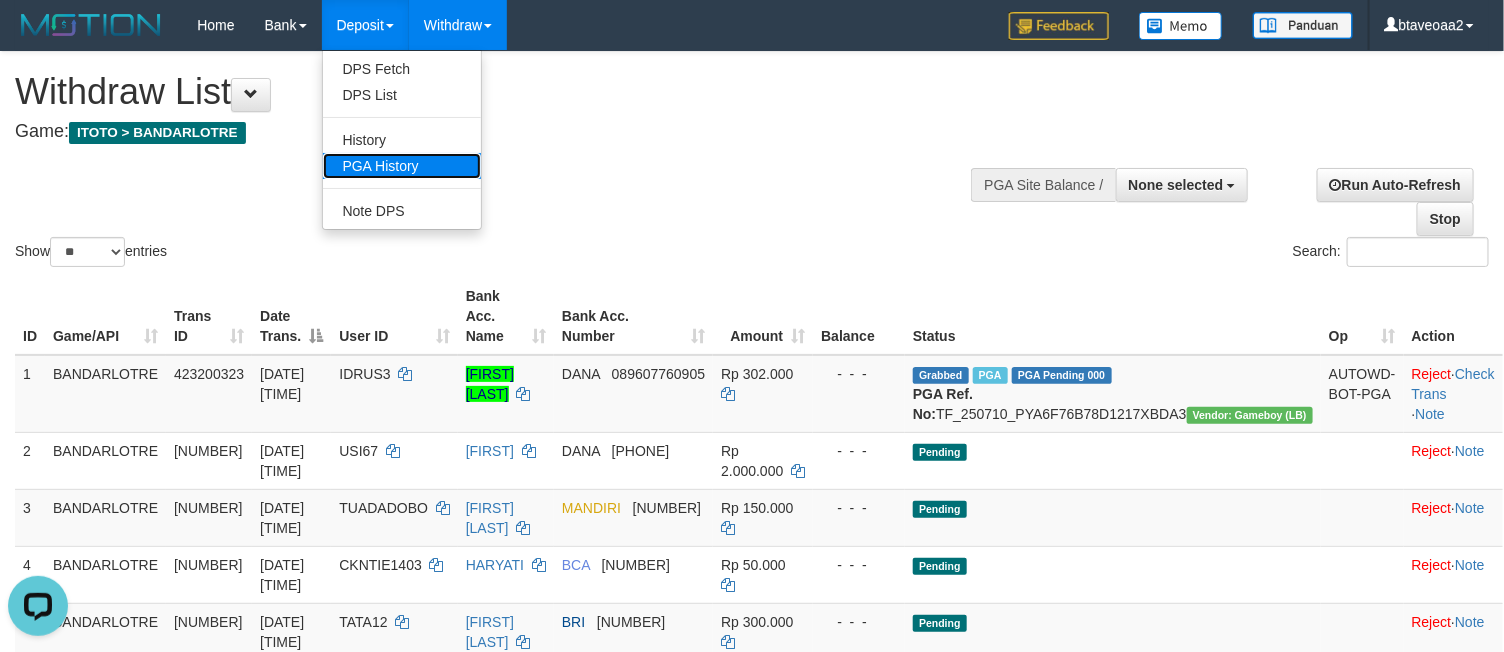 click on "PGA History" at bounding box center (402, 166) 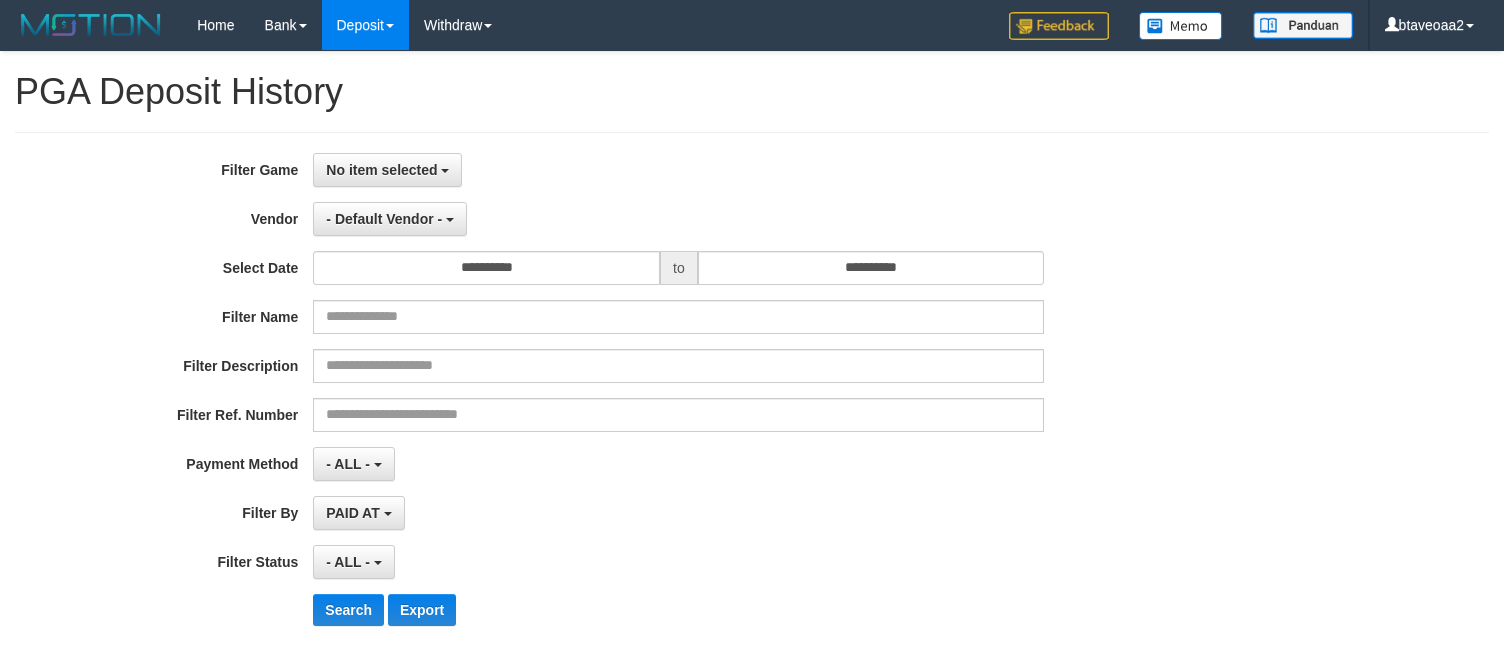 select 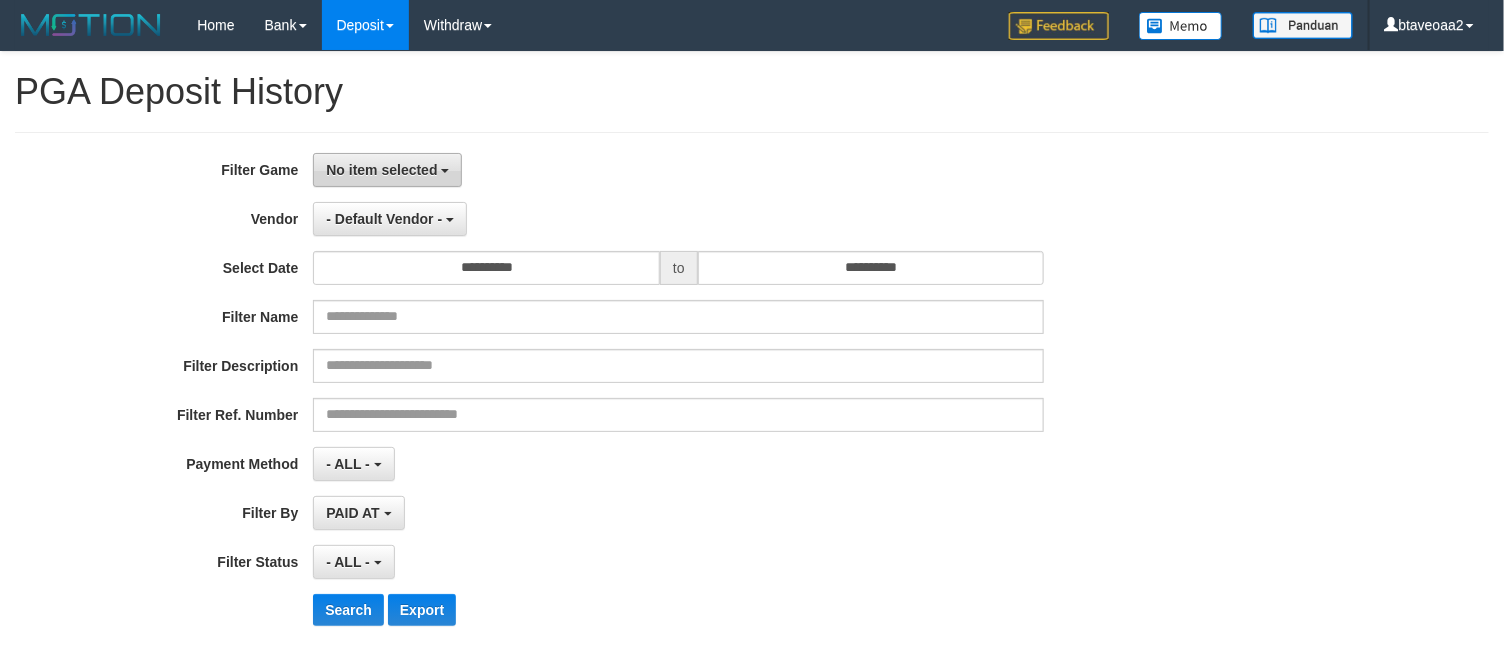 click on "No item selected" at bounding box center (381, 170) 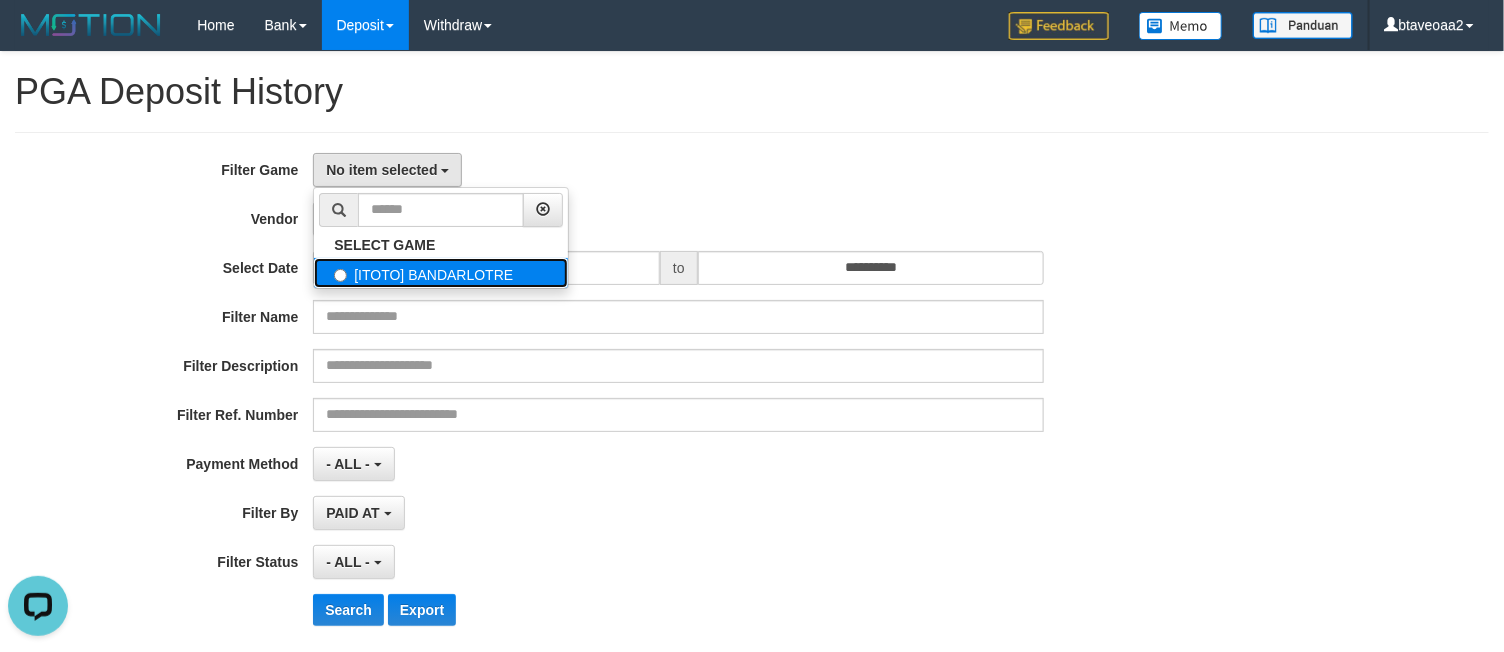 click on "[ITOTO] BANDARLOTRE" at bounding box center (441, 273) 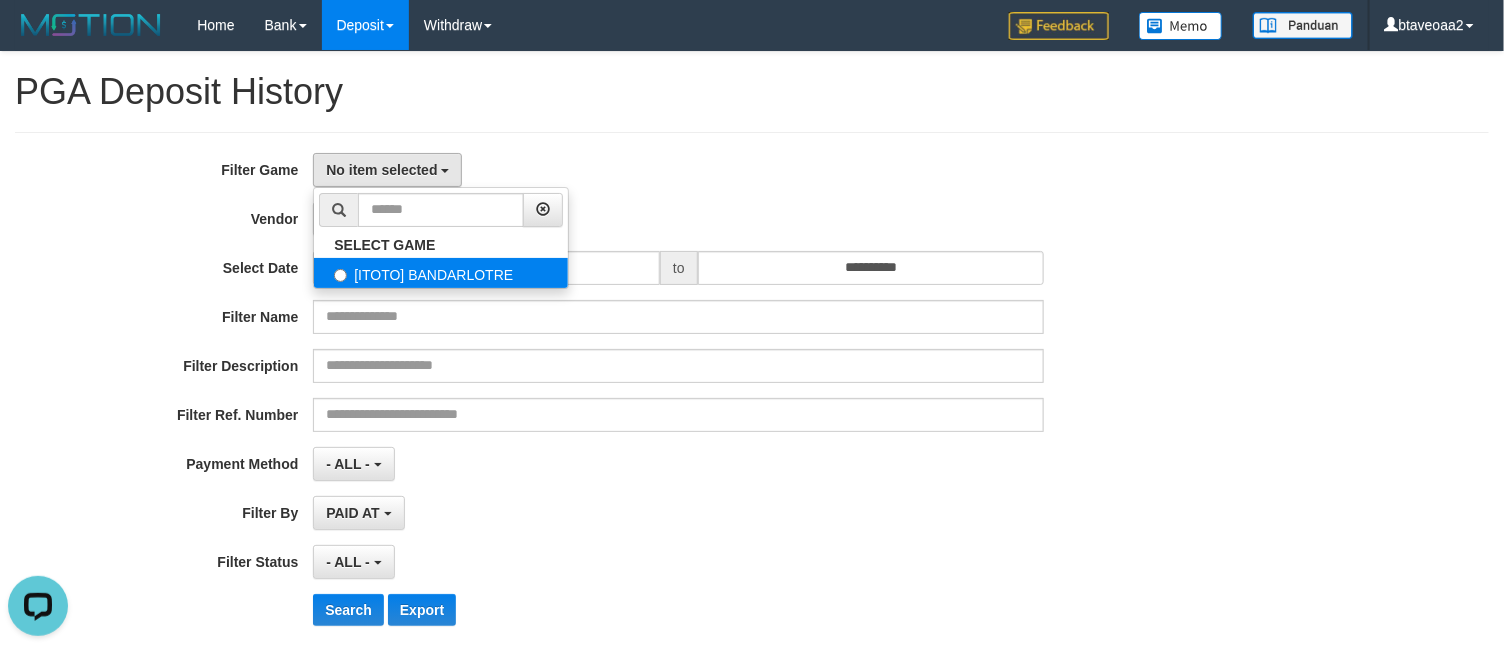 select on "****" 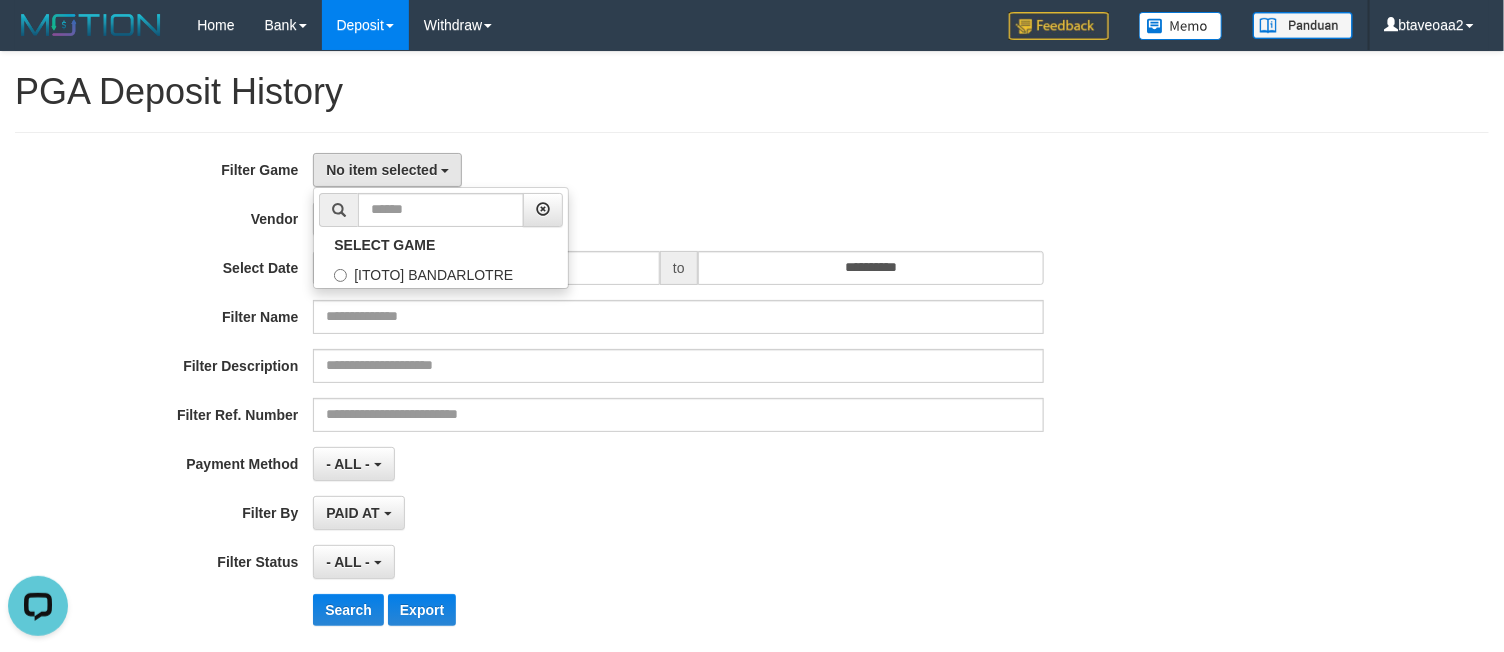 scroll, scrollTop: 18, scrollLeft: 0, axis: vertical 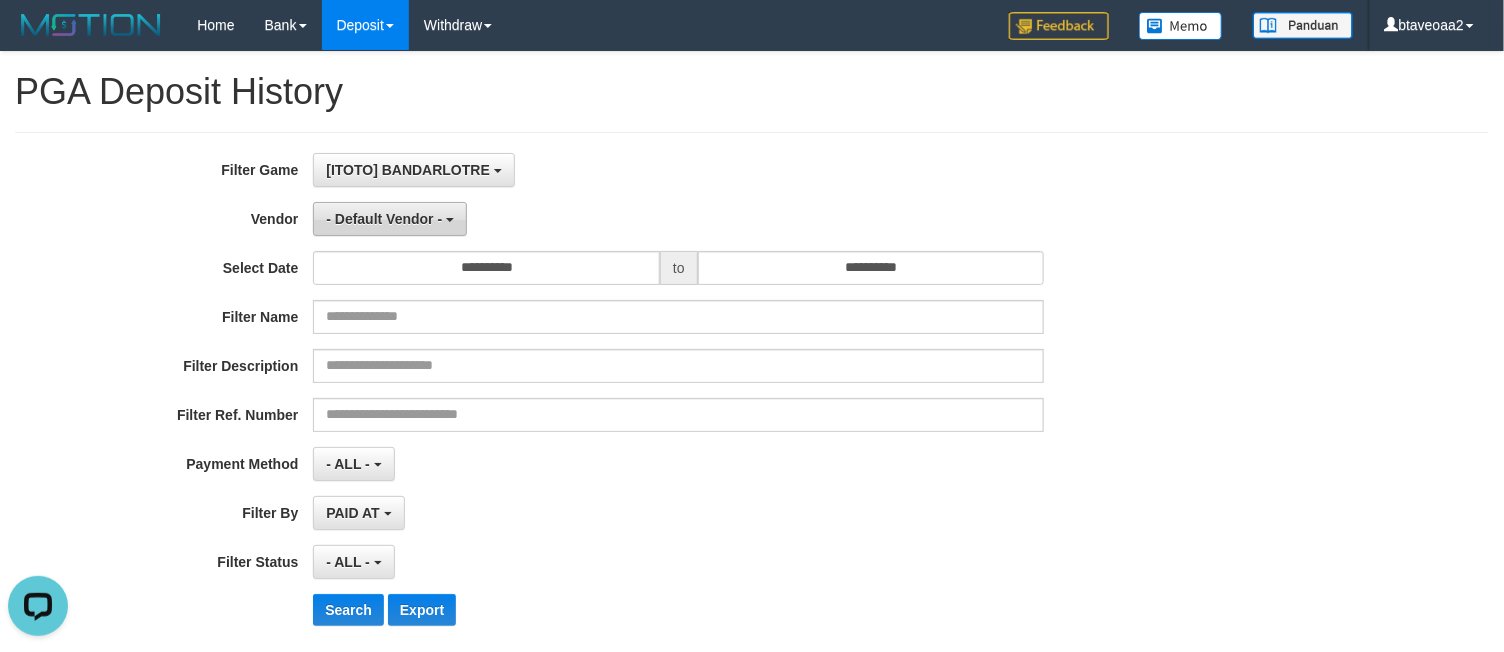 click on "- Default Vendor -" at bounding box center (390, 219) 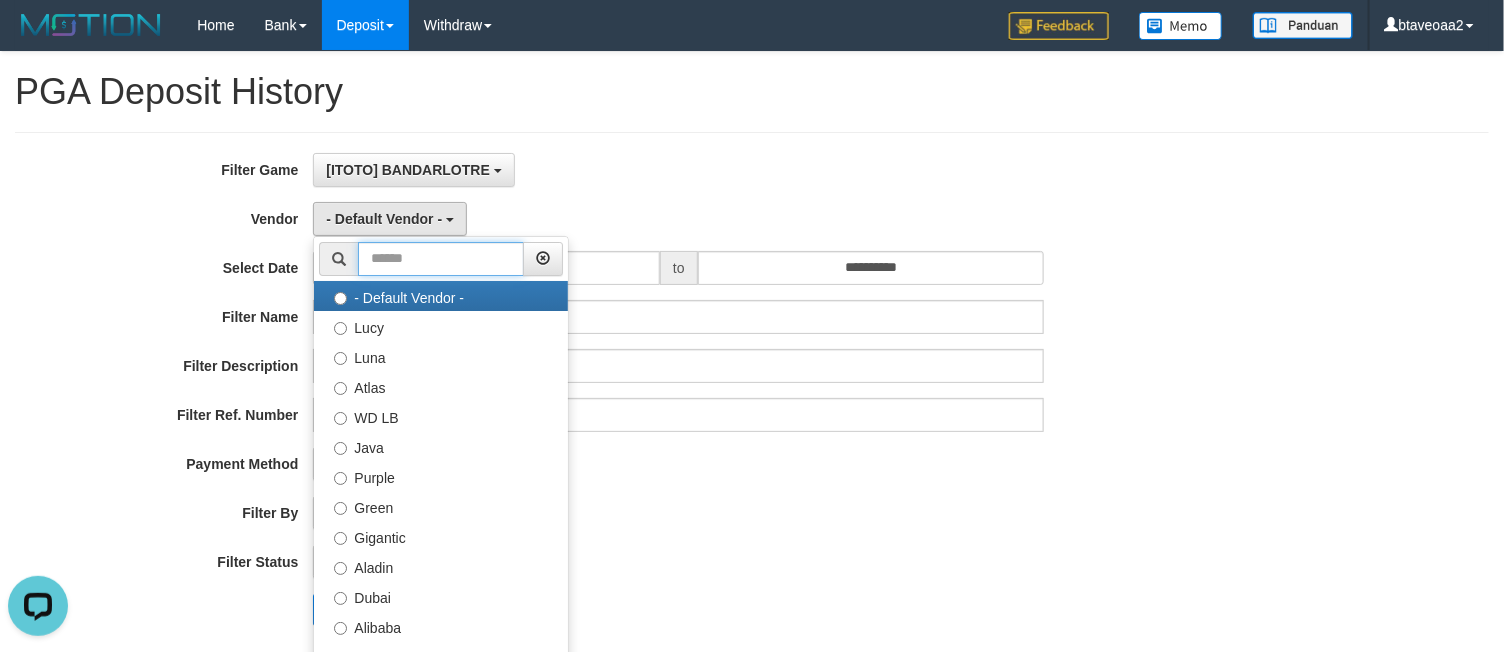 click at bounding box center (441, 259) 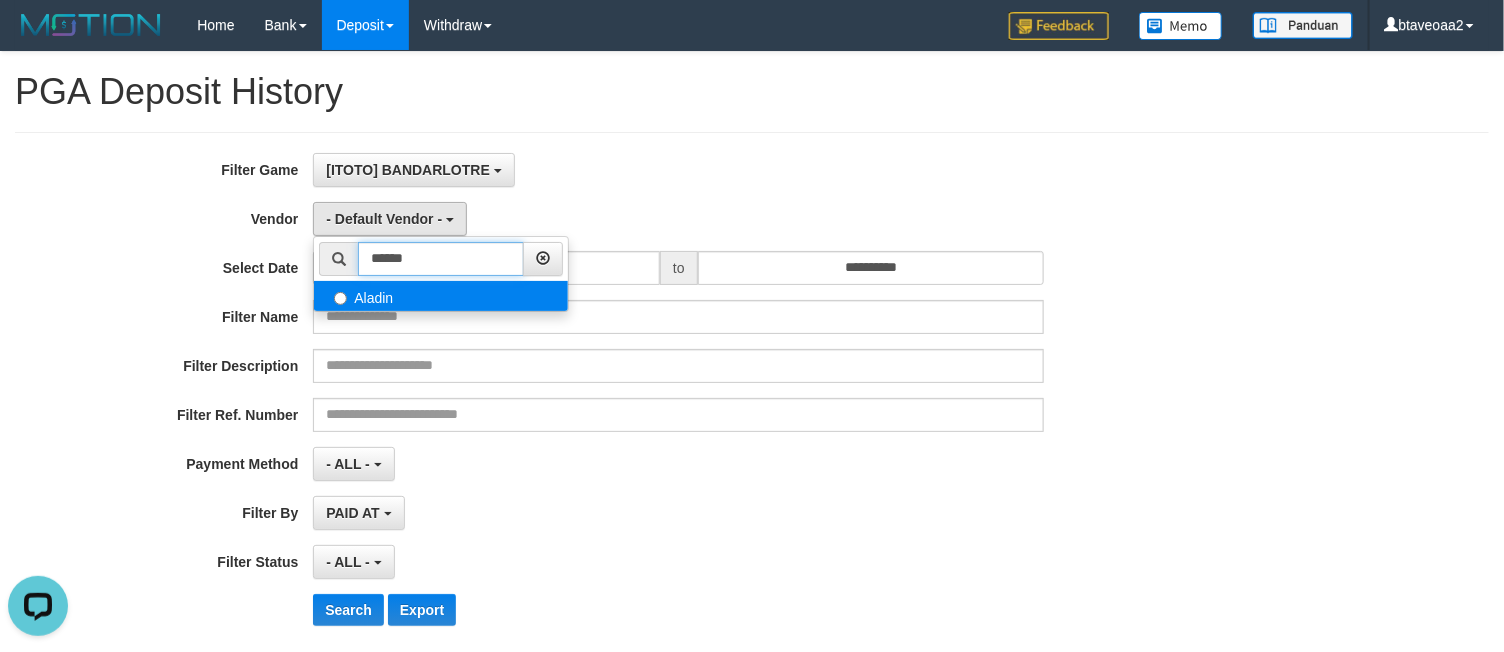 type on "******" 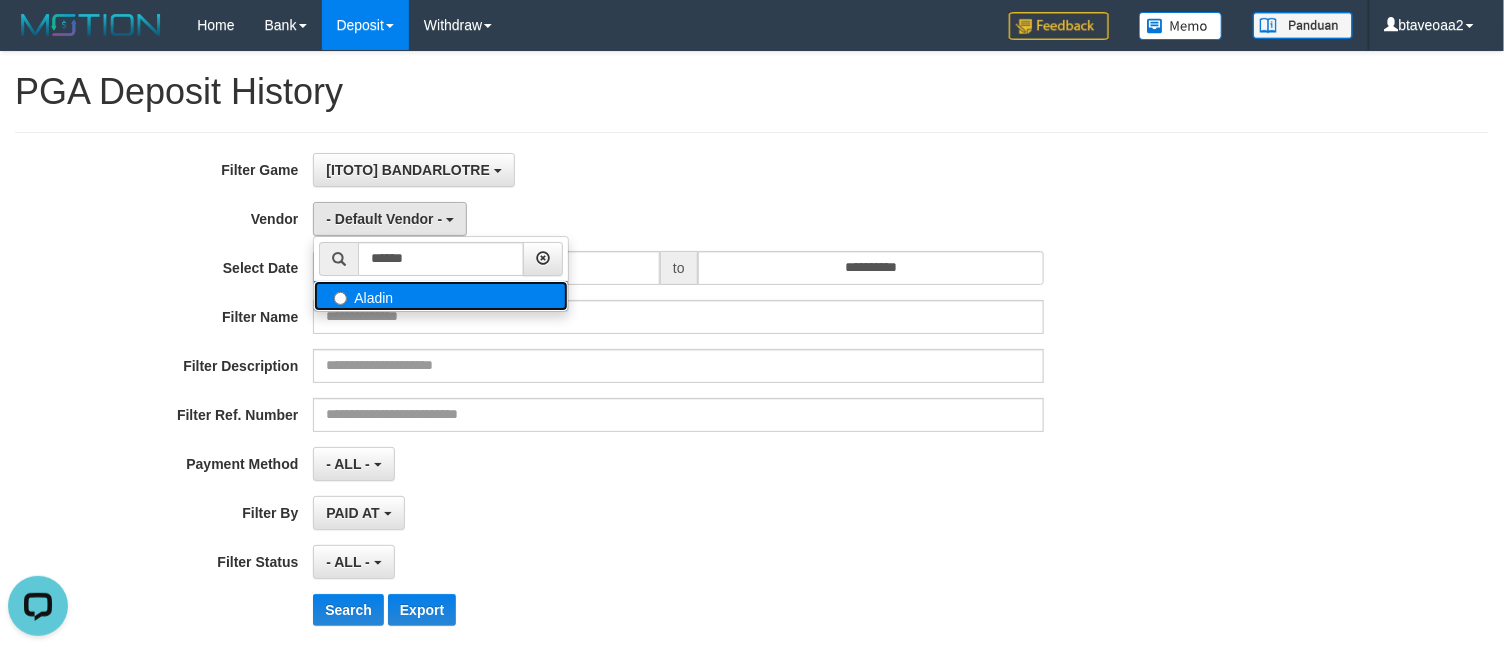 click on "Aladin" at bounding box center [441, 296] 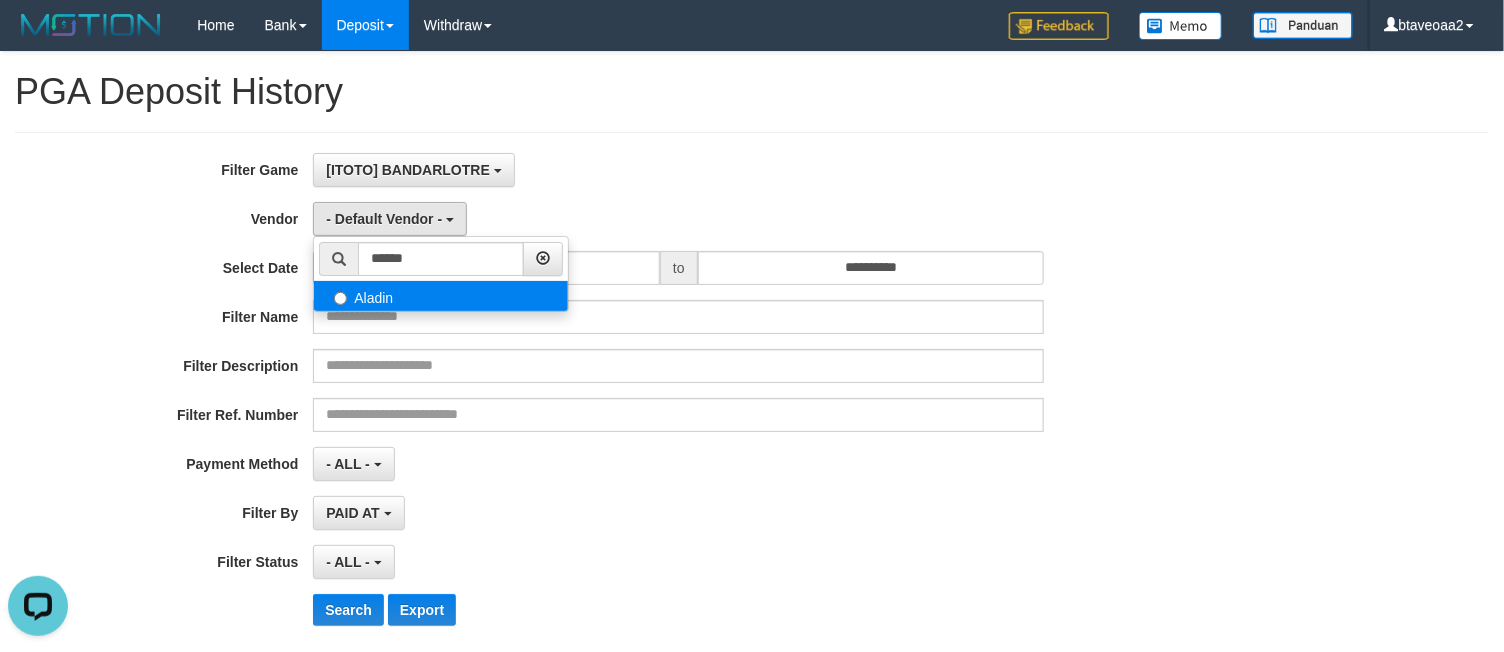 select on "**********" 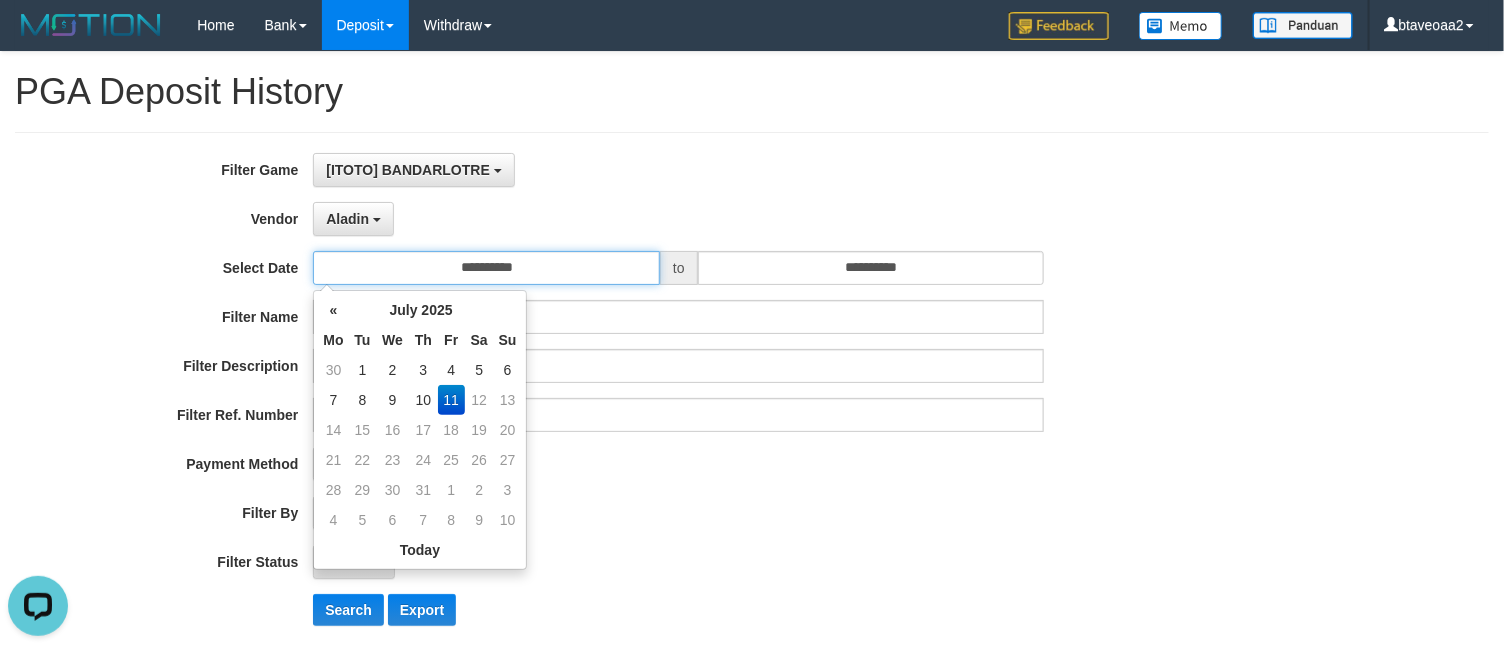 click on "**********" at bounding box center [486, 268] 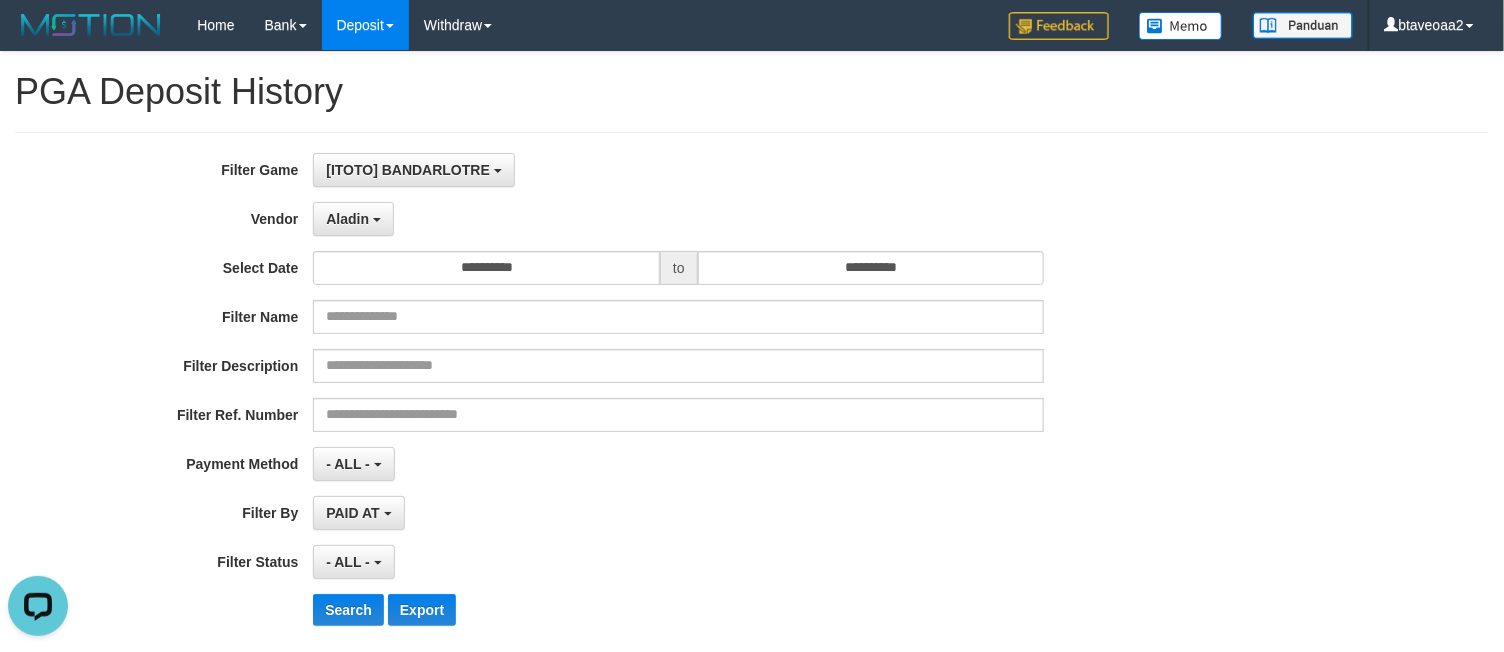 click on "Aladin   ******  - Default Vendor -  [NAME]  [NAME]  Atlas  WD LB  Java  Purple  Green  Gigantic  Aladin  [CITY]  Alibaba  Grape  Gameboy  Bigon  Allstar  Xtr  Gama  IBX11  Selat  Borde  Indahjualpulsa  Lemavo  Gogogoy  Itudo  Yuwanatopup  Sidikgame  Voucher100  Awalpulsa  Lambda  Combo  IBX3 NUANSATOPUP  IBX3 Pusatjualpulsa  IBX3 Itemgame  IBX3 SILAKSA  IBX3 Makmurvoucher  IBX3 MAKMURTOPUP  IBX3 Pilihvoucher" at bounding box center [678, 219] 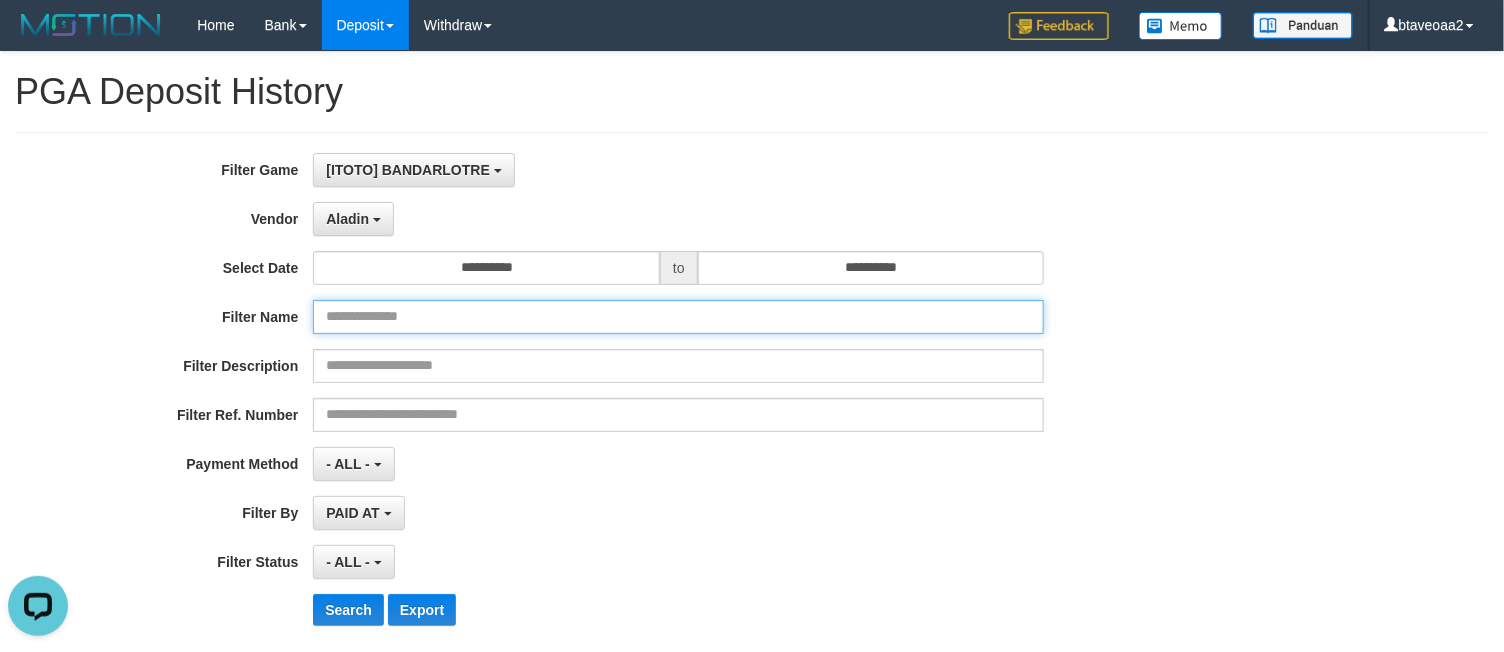 click at bounding box center (678, 317) 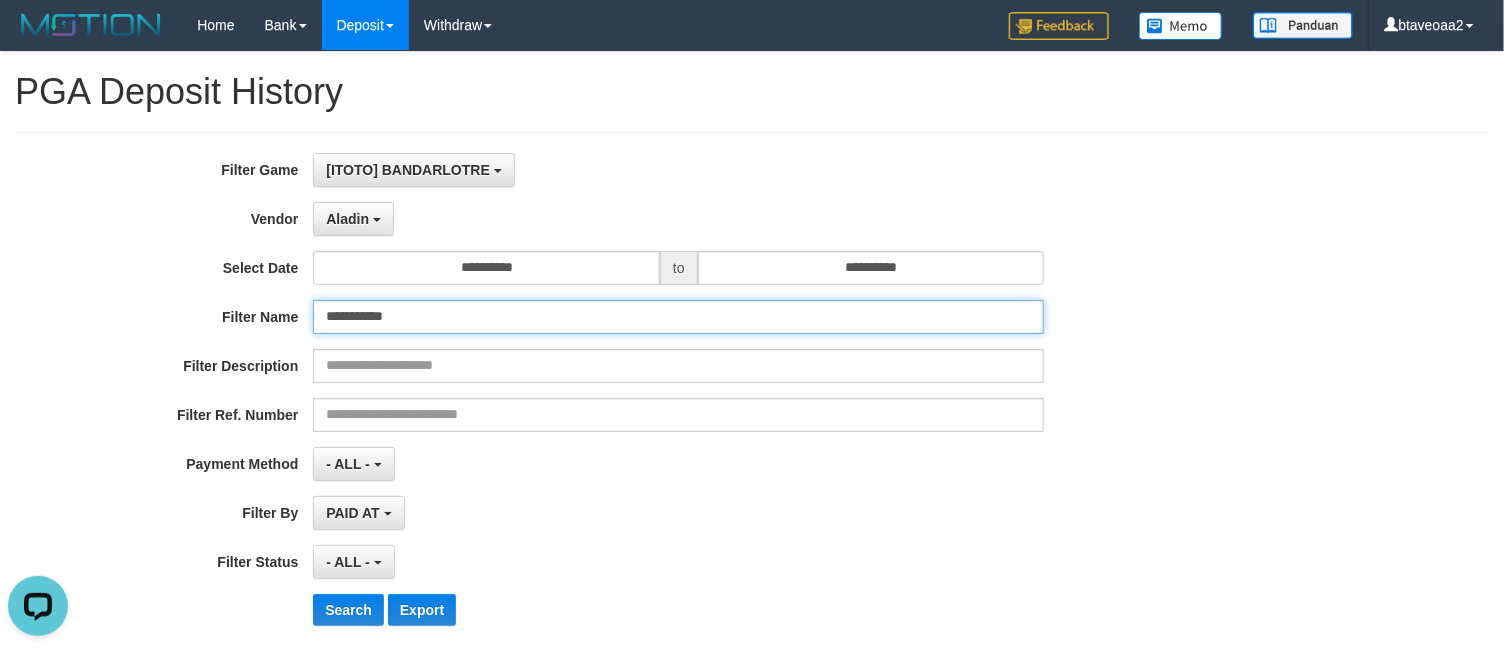 scroll, scrollTop: 276, scrollLeft: 0, axis: vertical 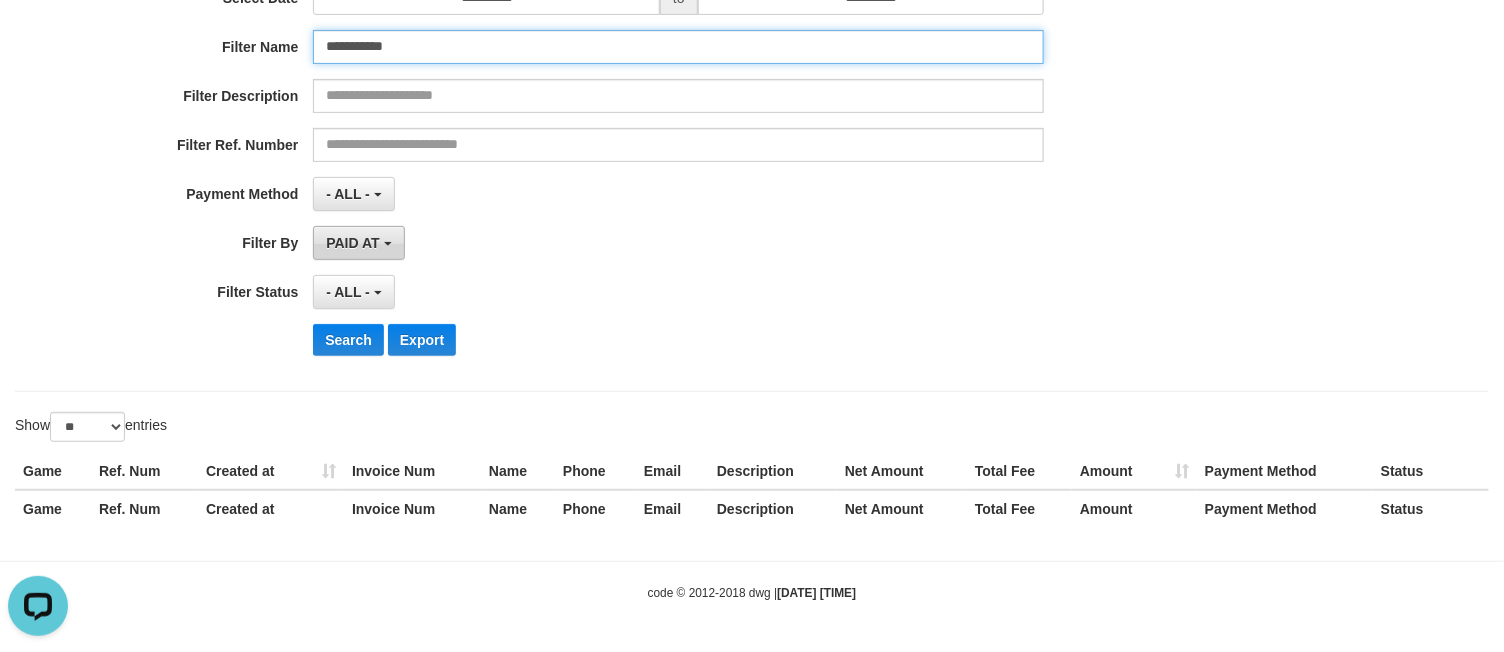 type on "**********" 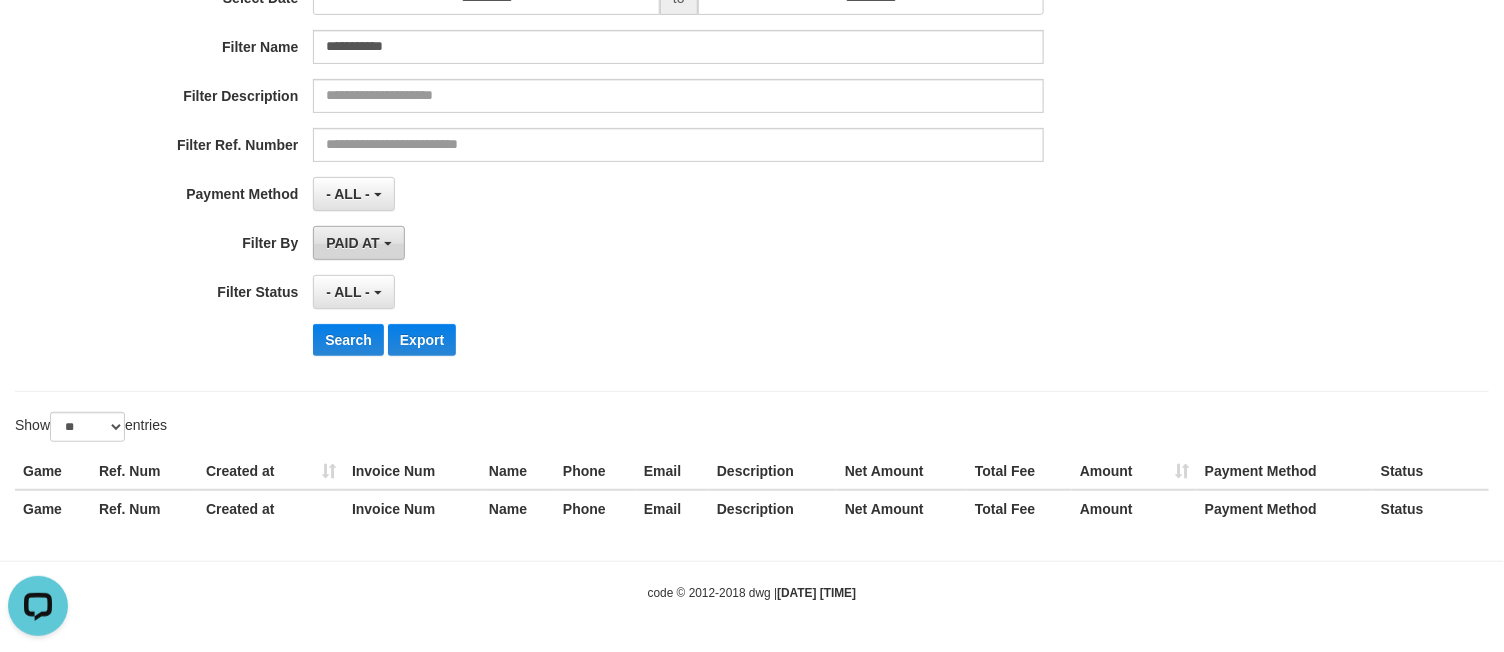 click on "PAID AT" at bounding box center (352, 243) 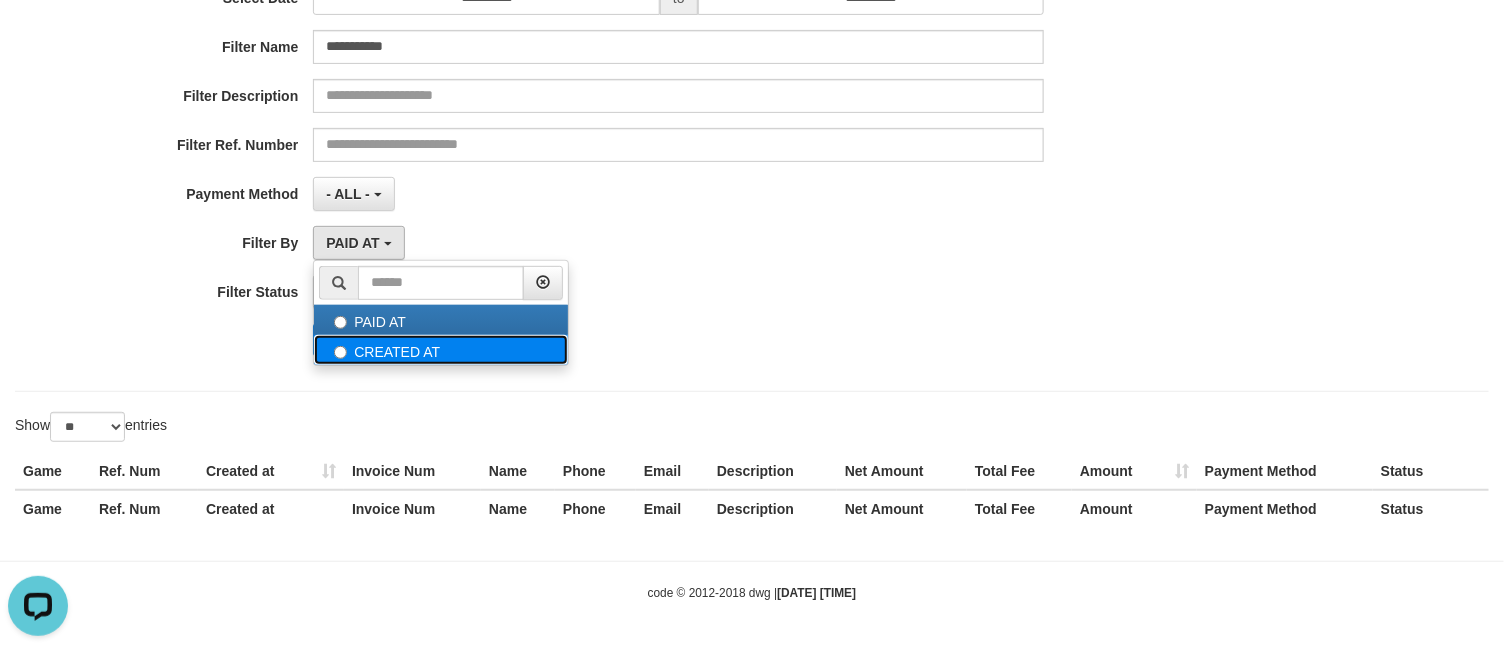 click on "CREATED AT" at bounding box center (441, 350) 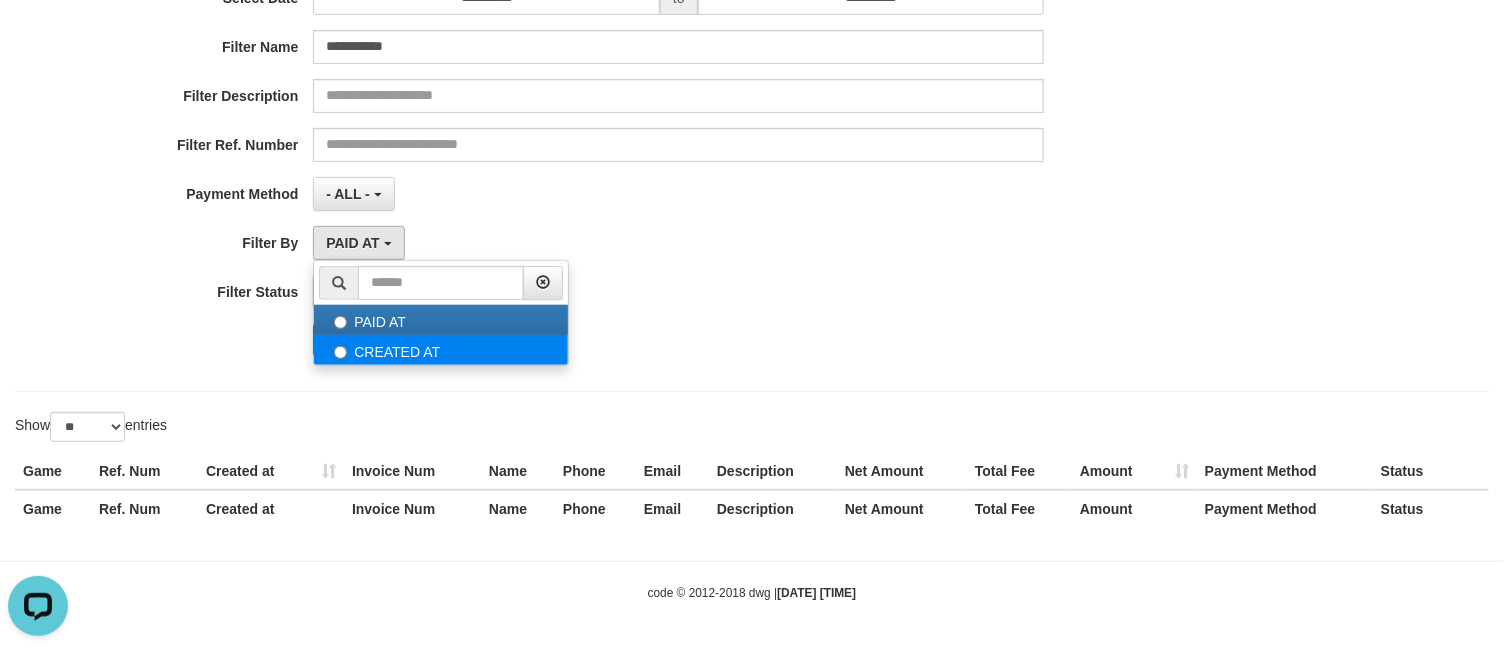 select on "*" 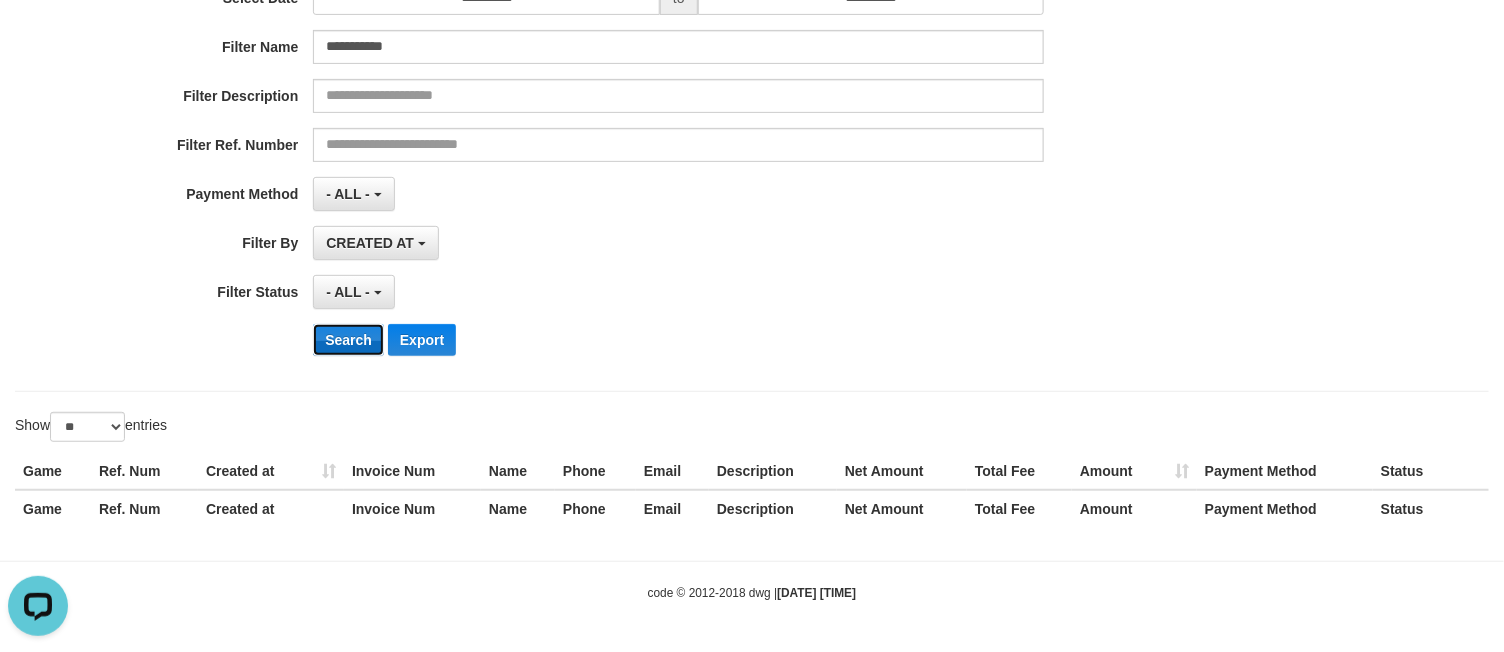 click on "Search" at bounding box center [348, 340] 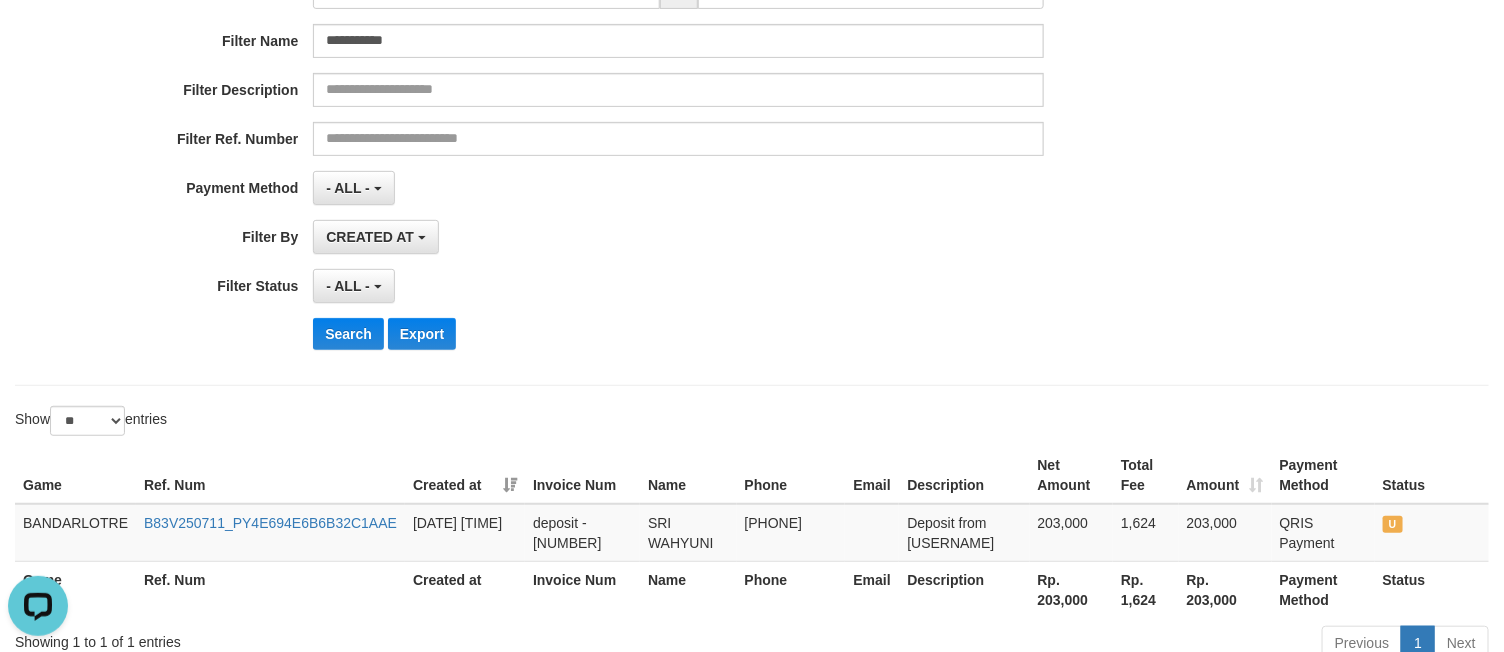 click on "**********" at bounding box center (626, 121) 